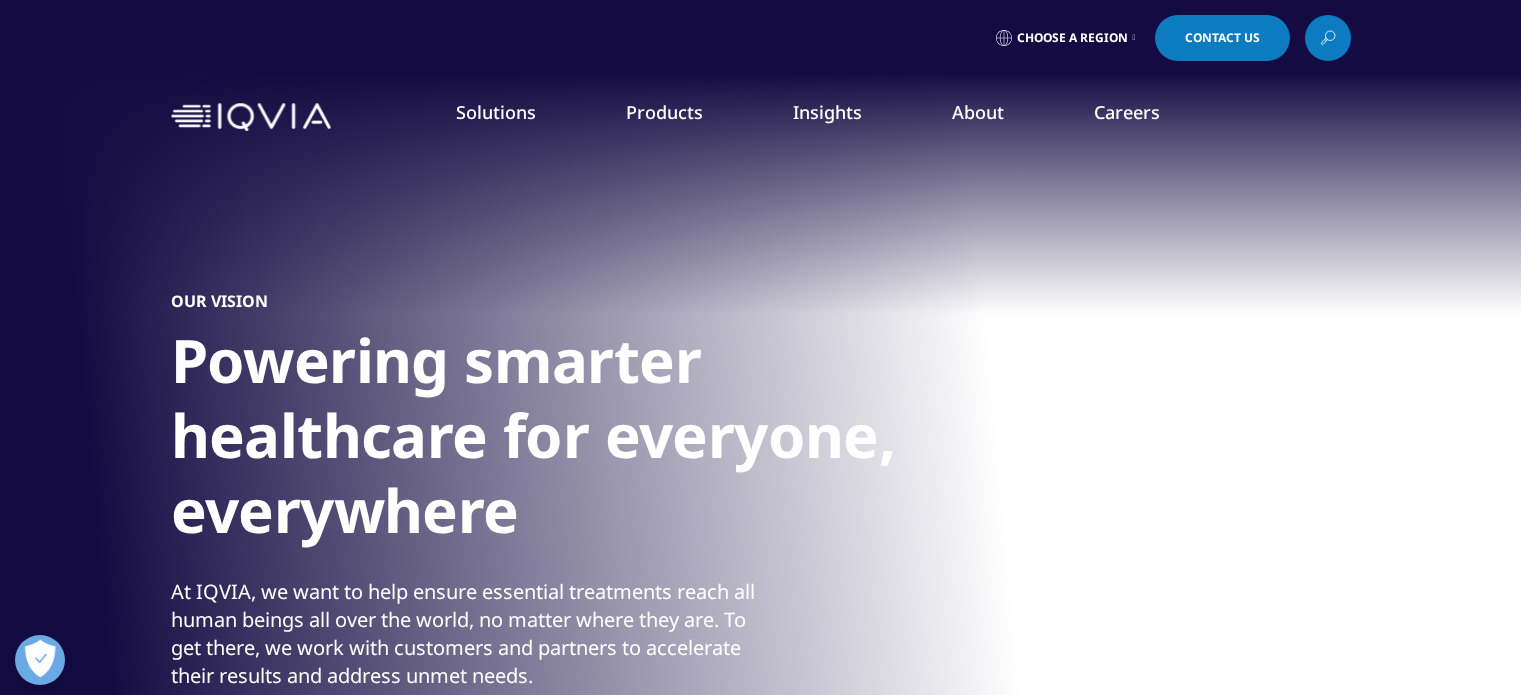 scroll, scrollTop: 0, scrollLeft: 0, axis: both 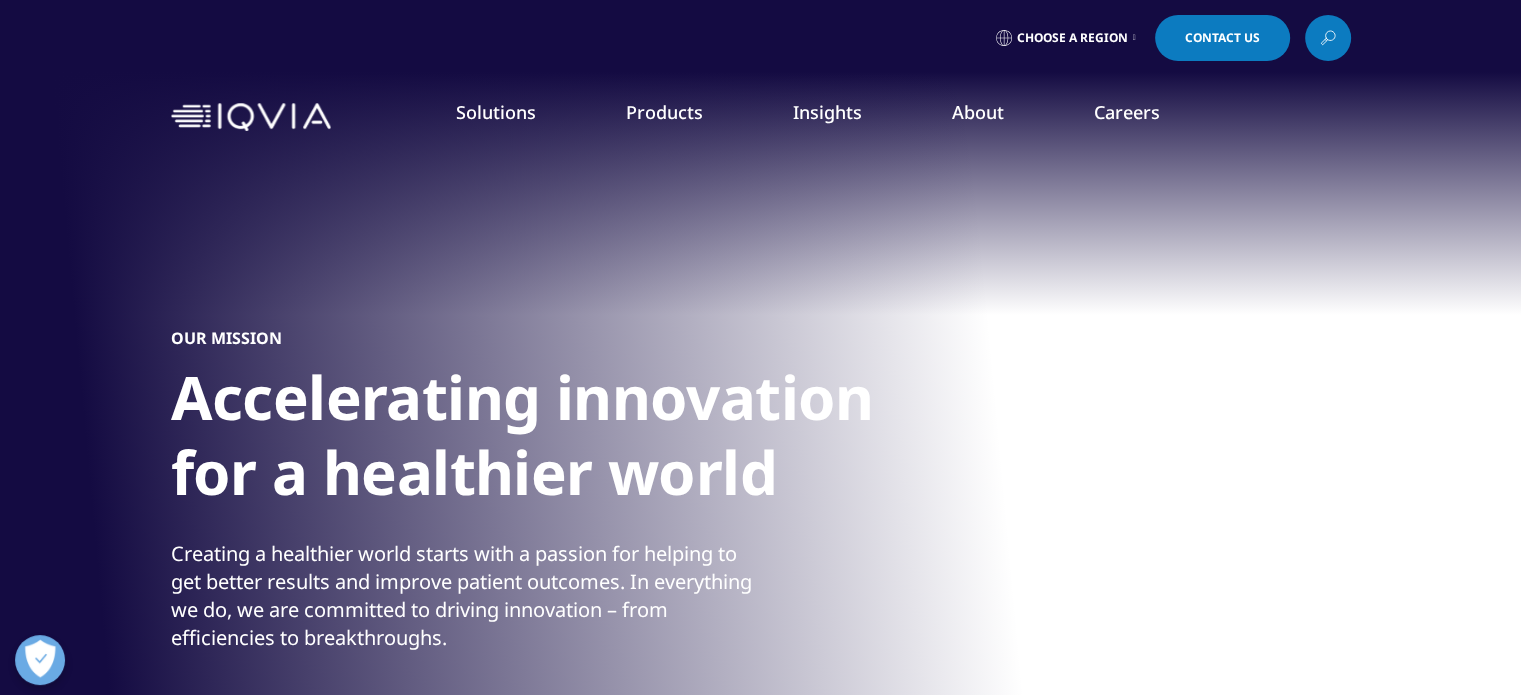 click on "Our Story" at bounding box center (589, 269) 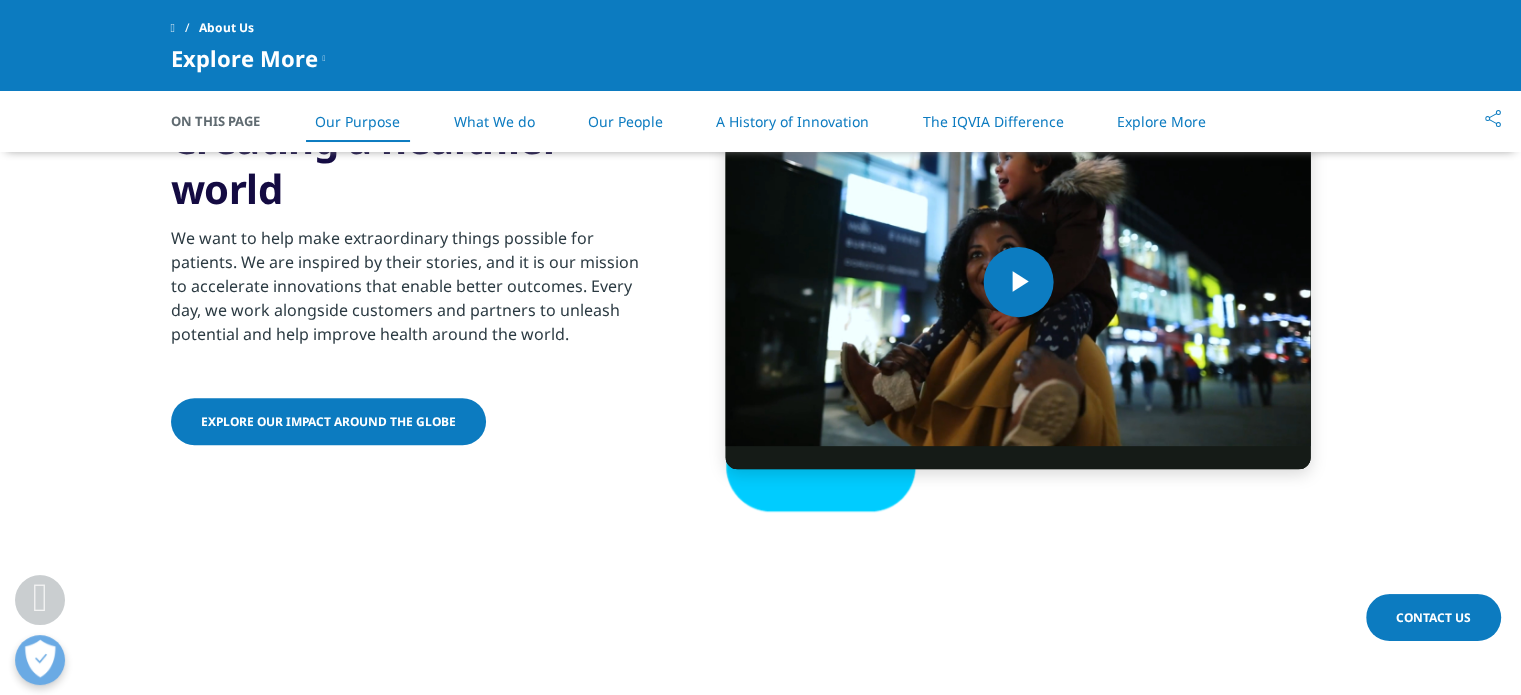 scroll, scrollTop: 900, scrollLeft: 0, axis: vertical 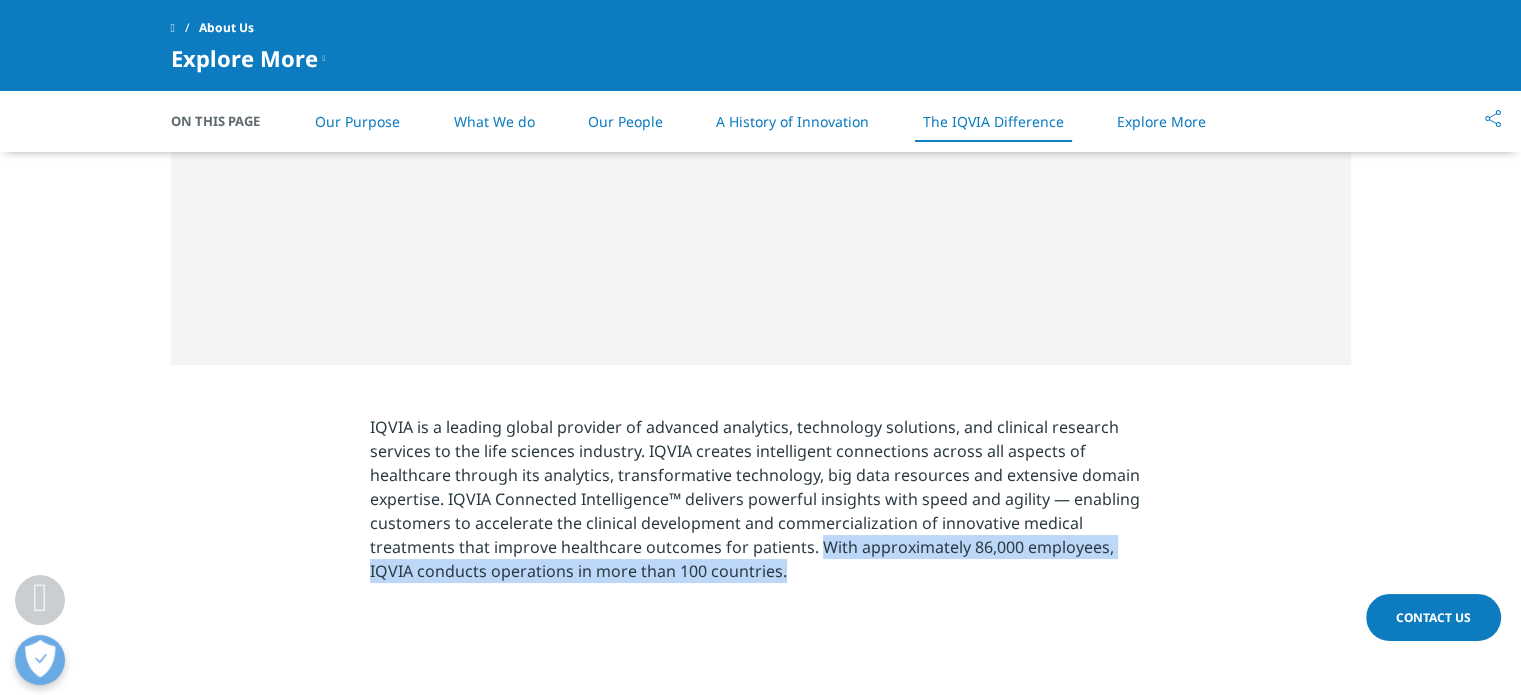drag, startPoint x: 816, startPoint y: 543, endPoint x: 823, endPoint y: 567, distance: 25 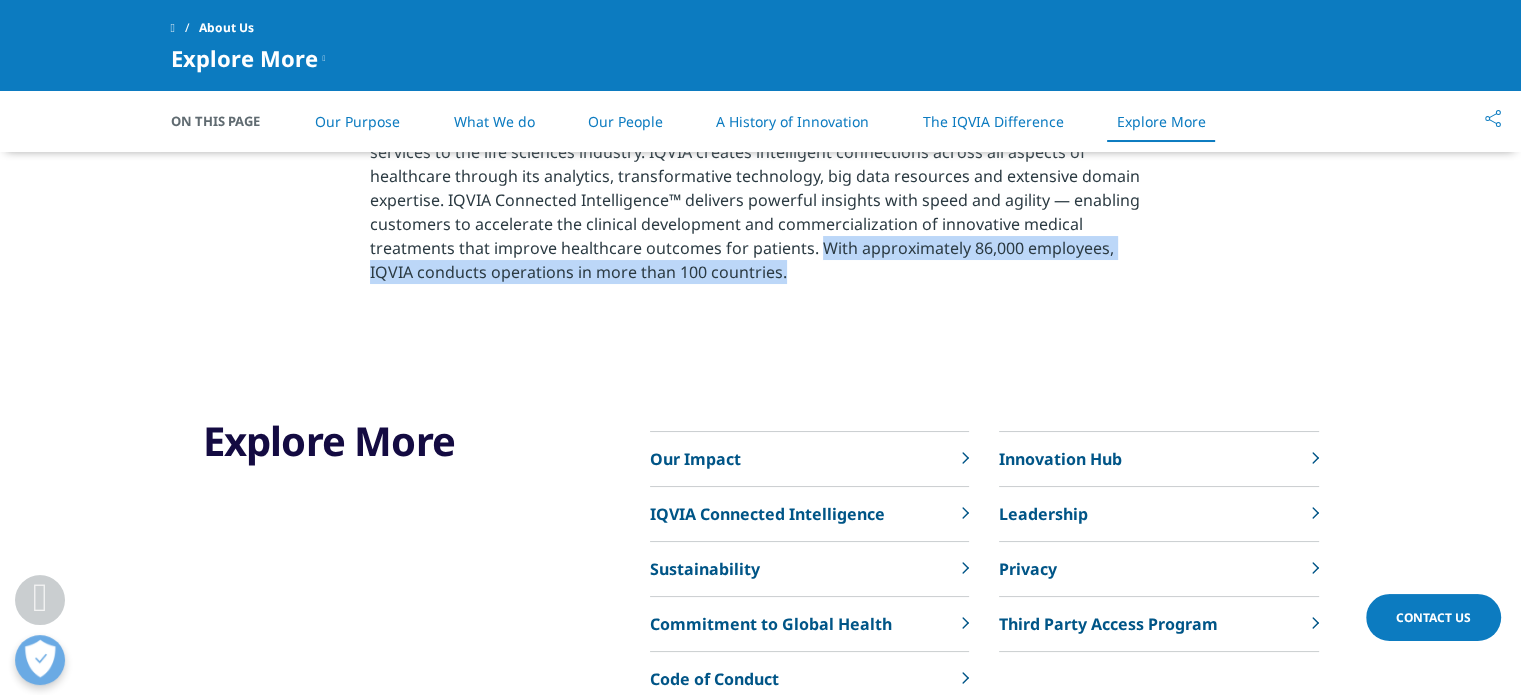 scroll, scrollTop: 4400, scrollLeft: 0, axis: vertical 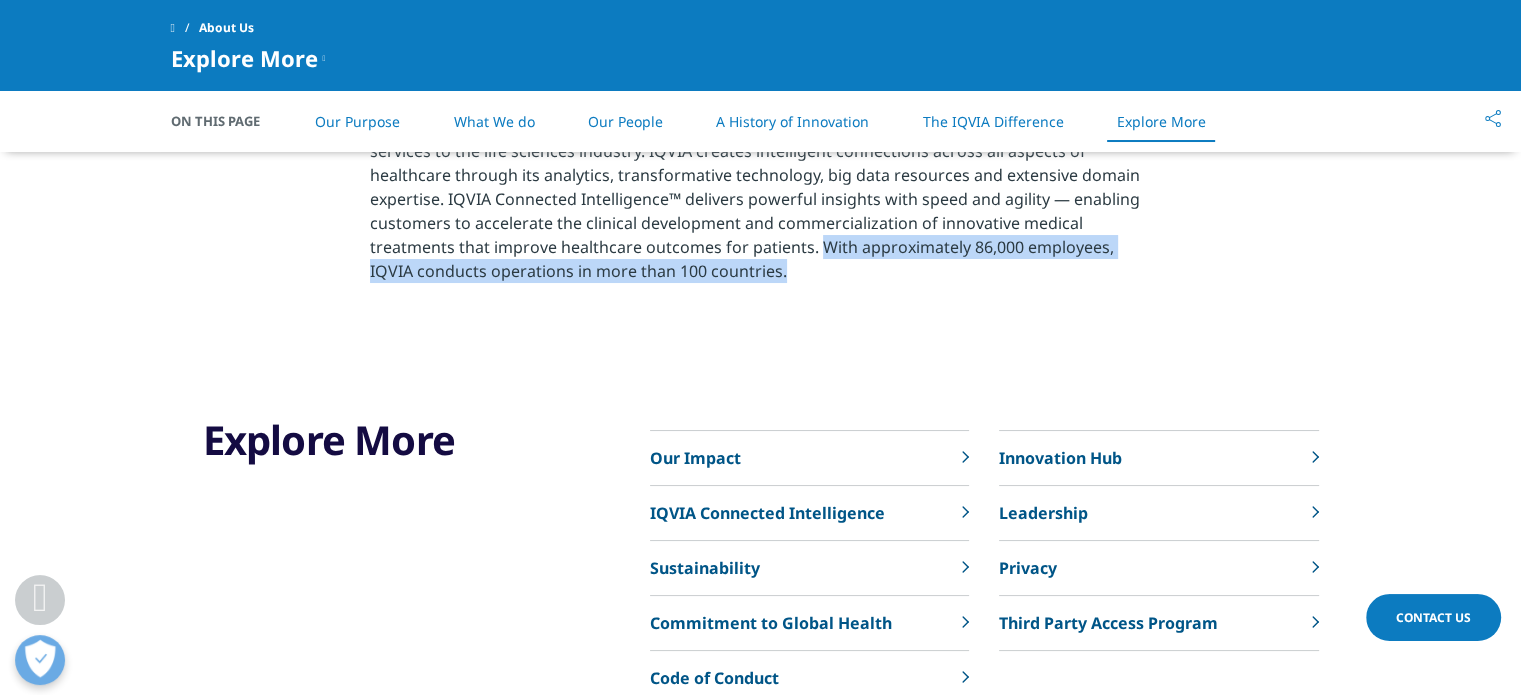 click on "Our Impact" at bounding box center [809, 458] 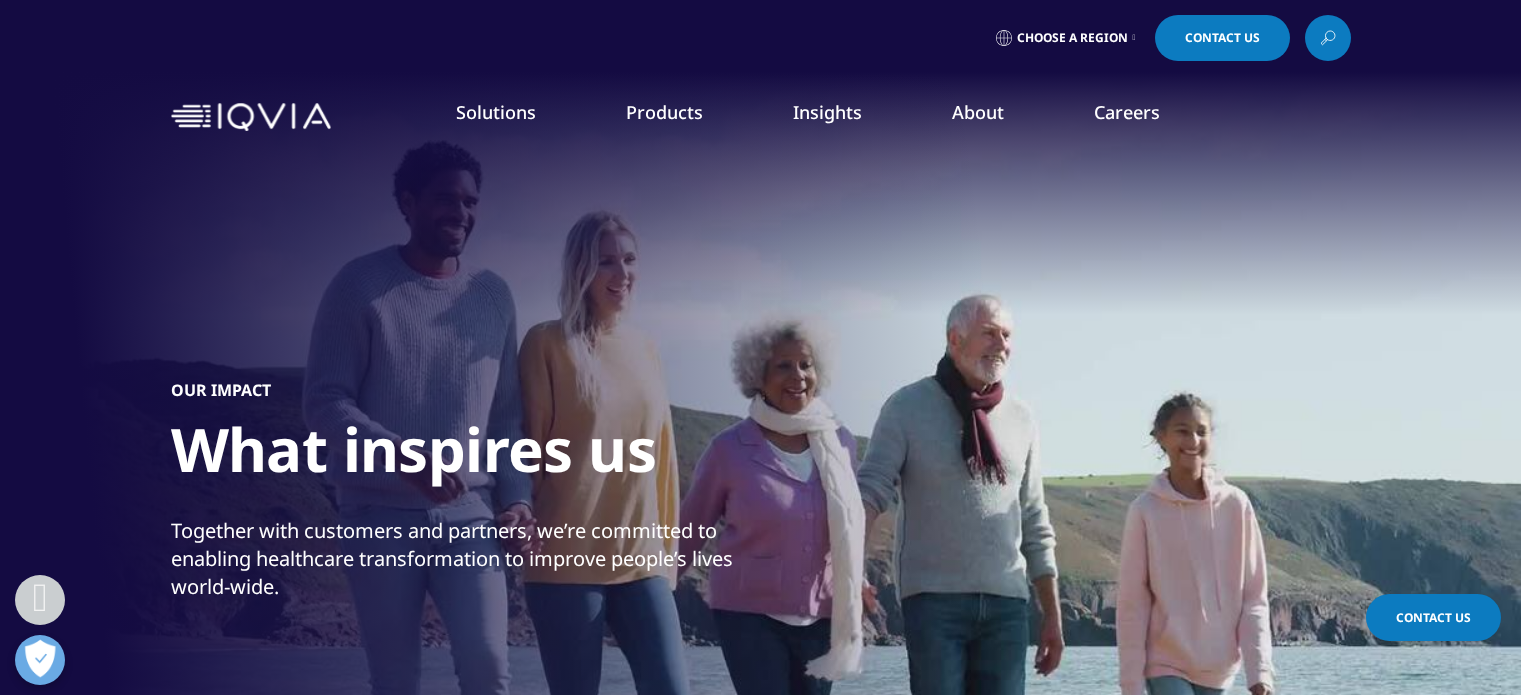 scroll, scrollTop: 800, scrollLeft: 0, axis: vertical 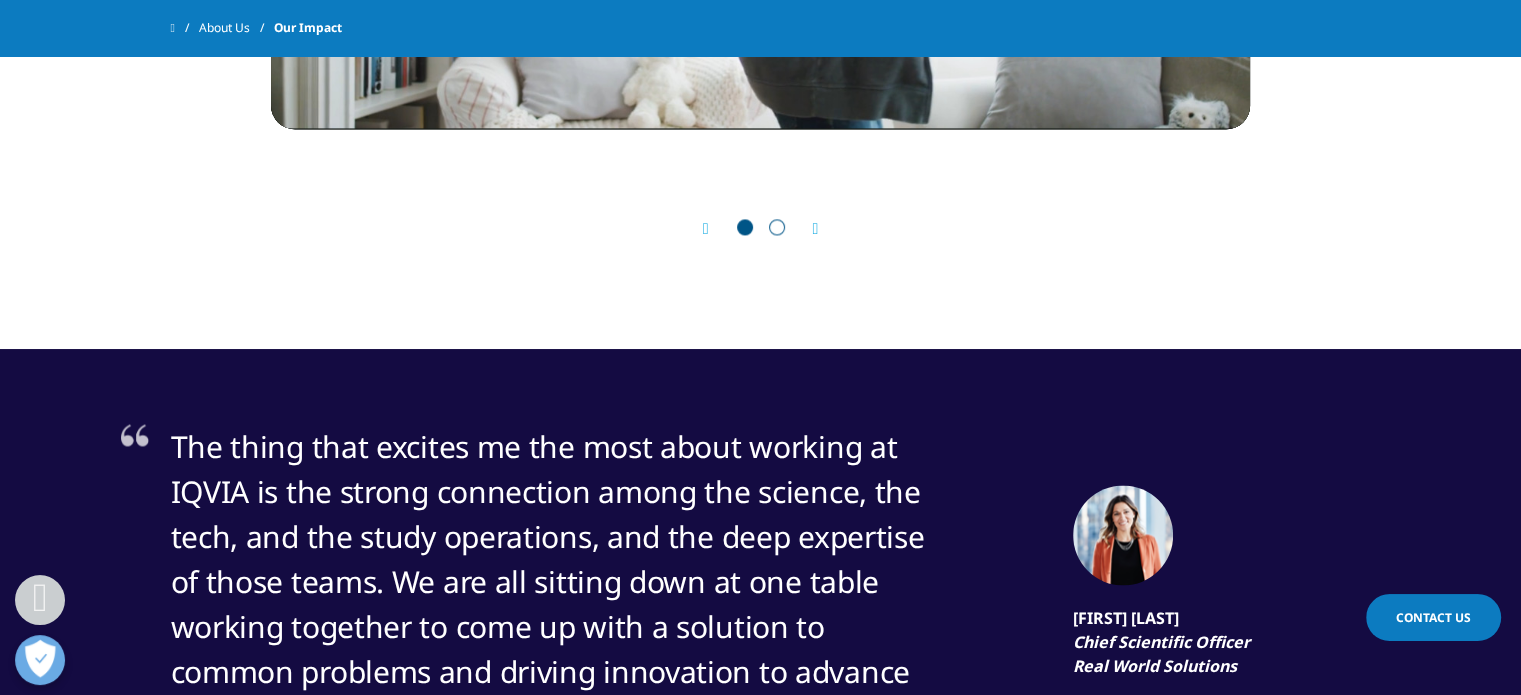 click at bounding box center [816, 229] 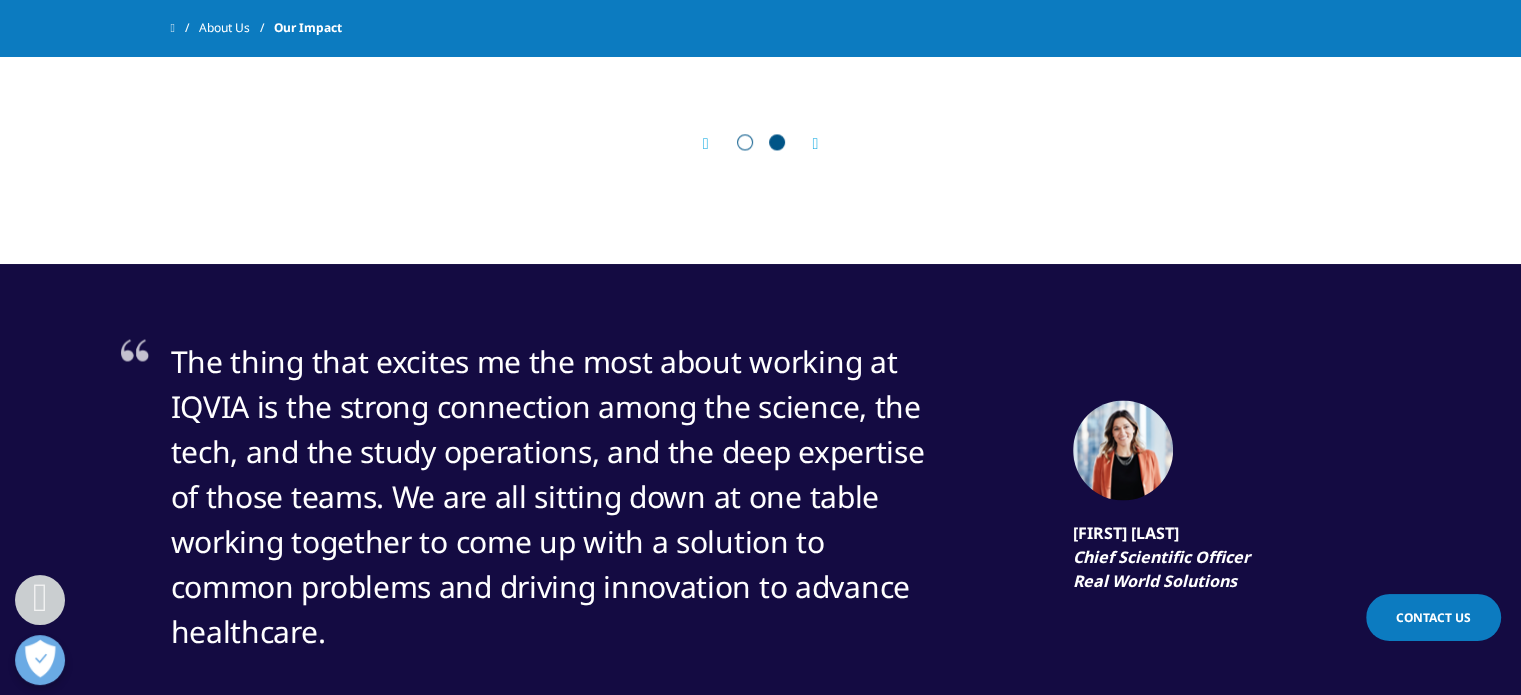 scroll, scrollTop: 3200, scrollLeft: 0, axis: vertical 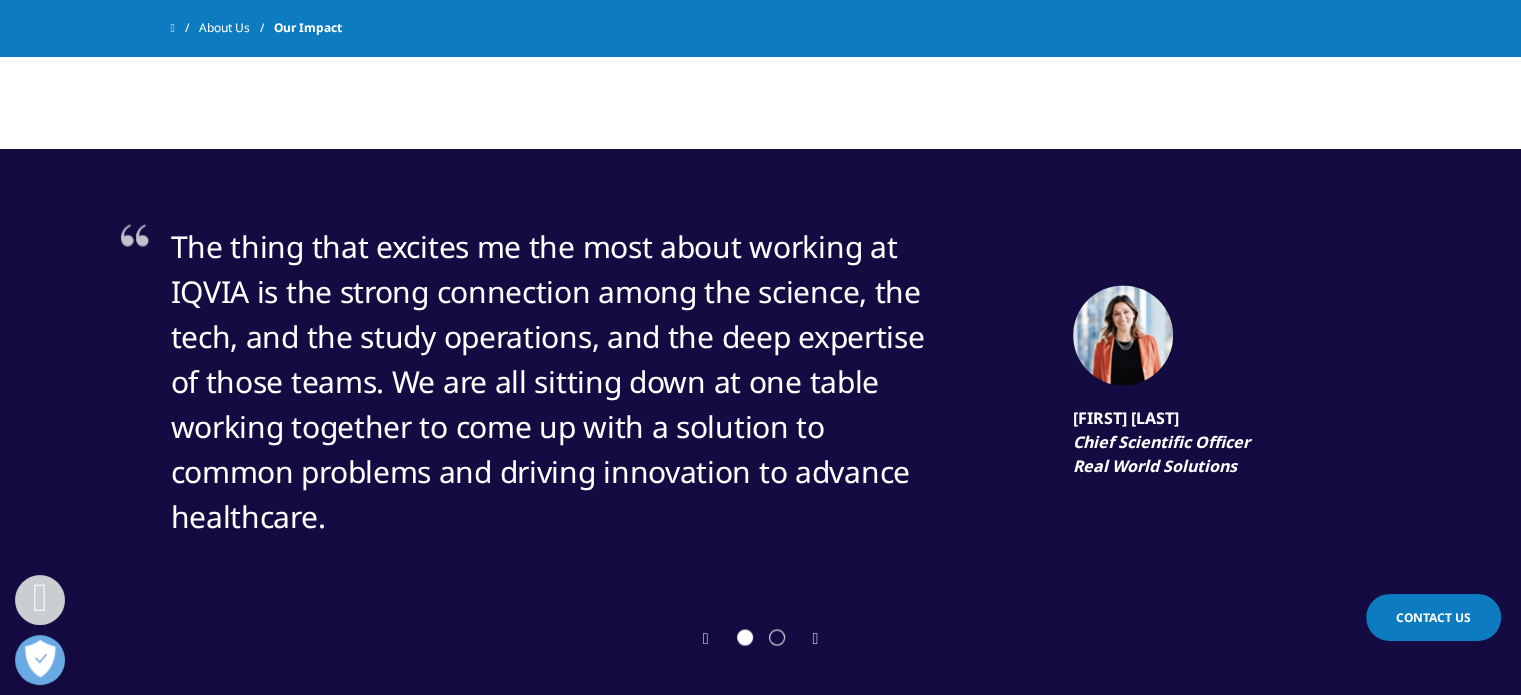 click on "Next" at bounding box center (806, 639) 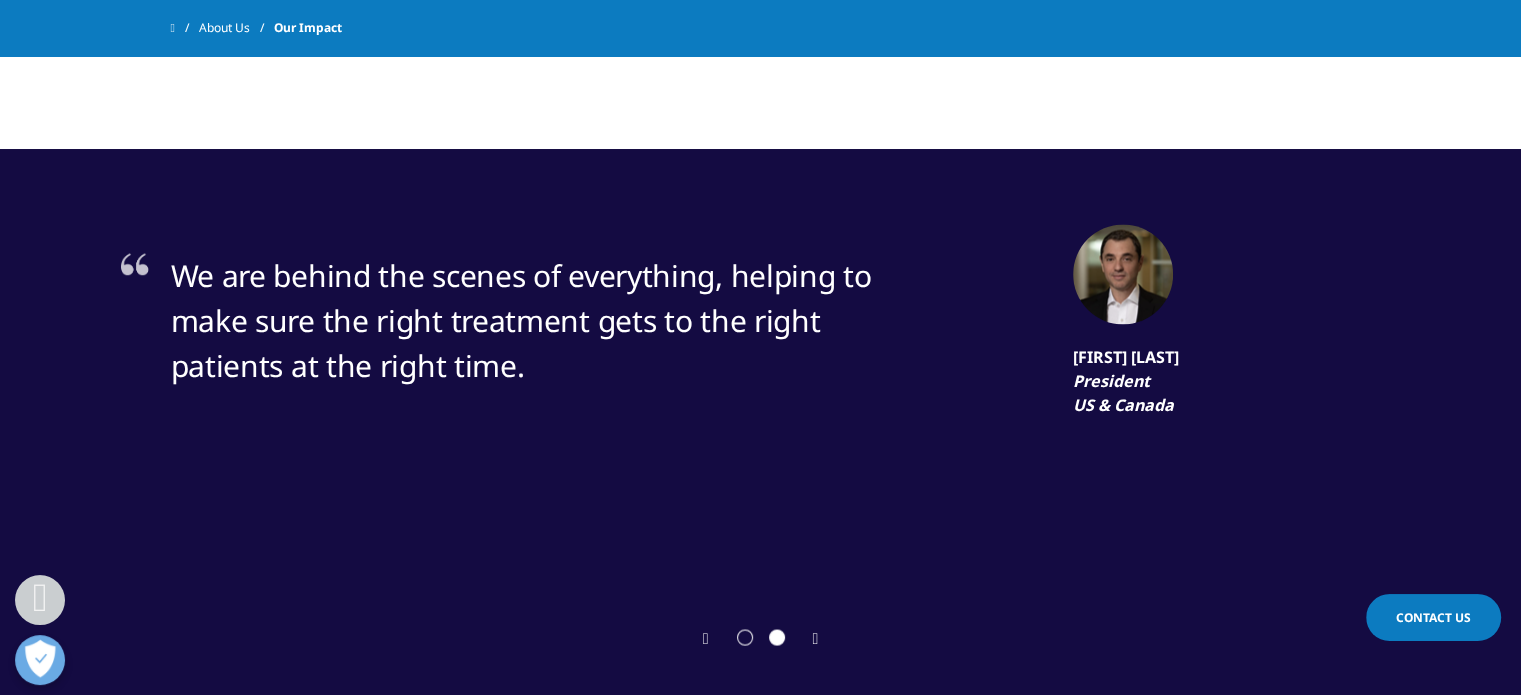 click on "Next" at bounding box center (806, 639) 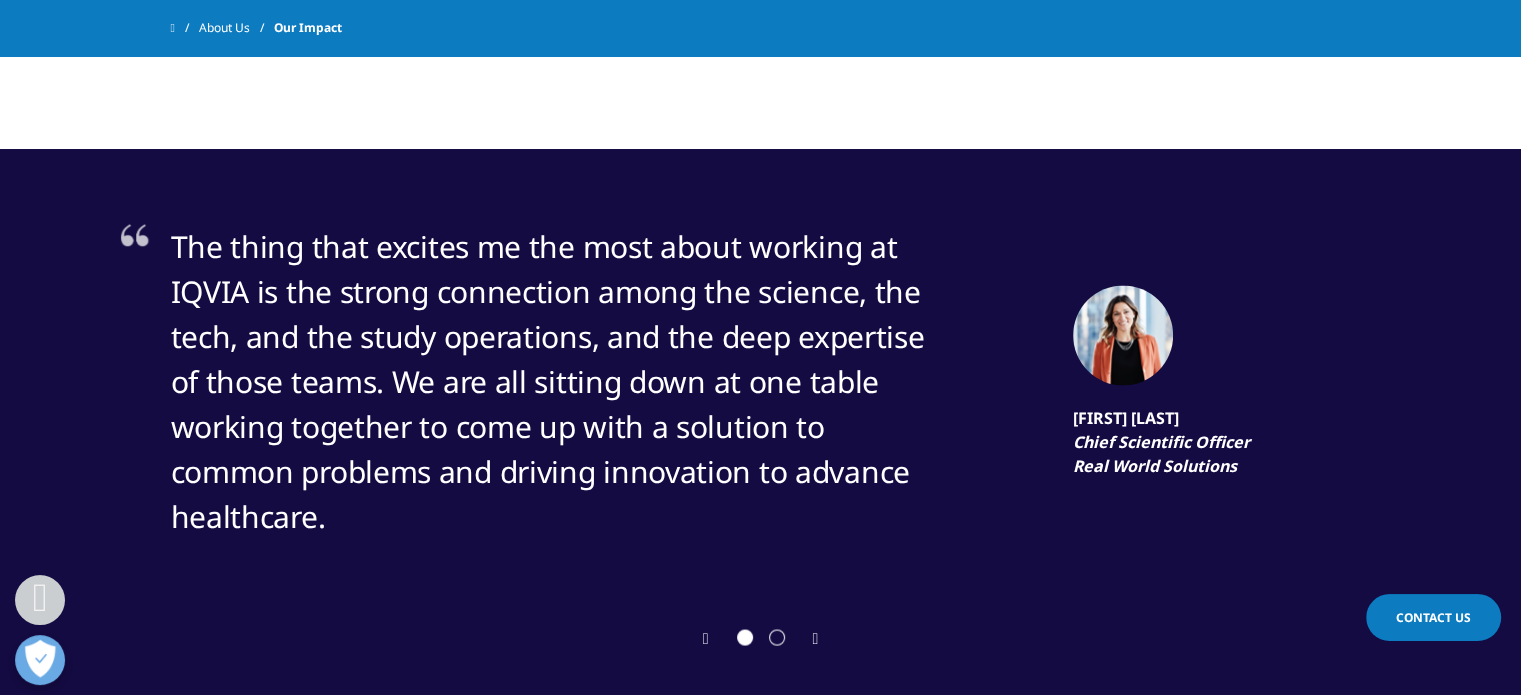 click on "Next" at bounding box center [806, 639] 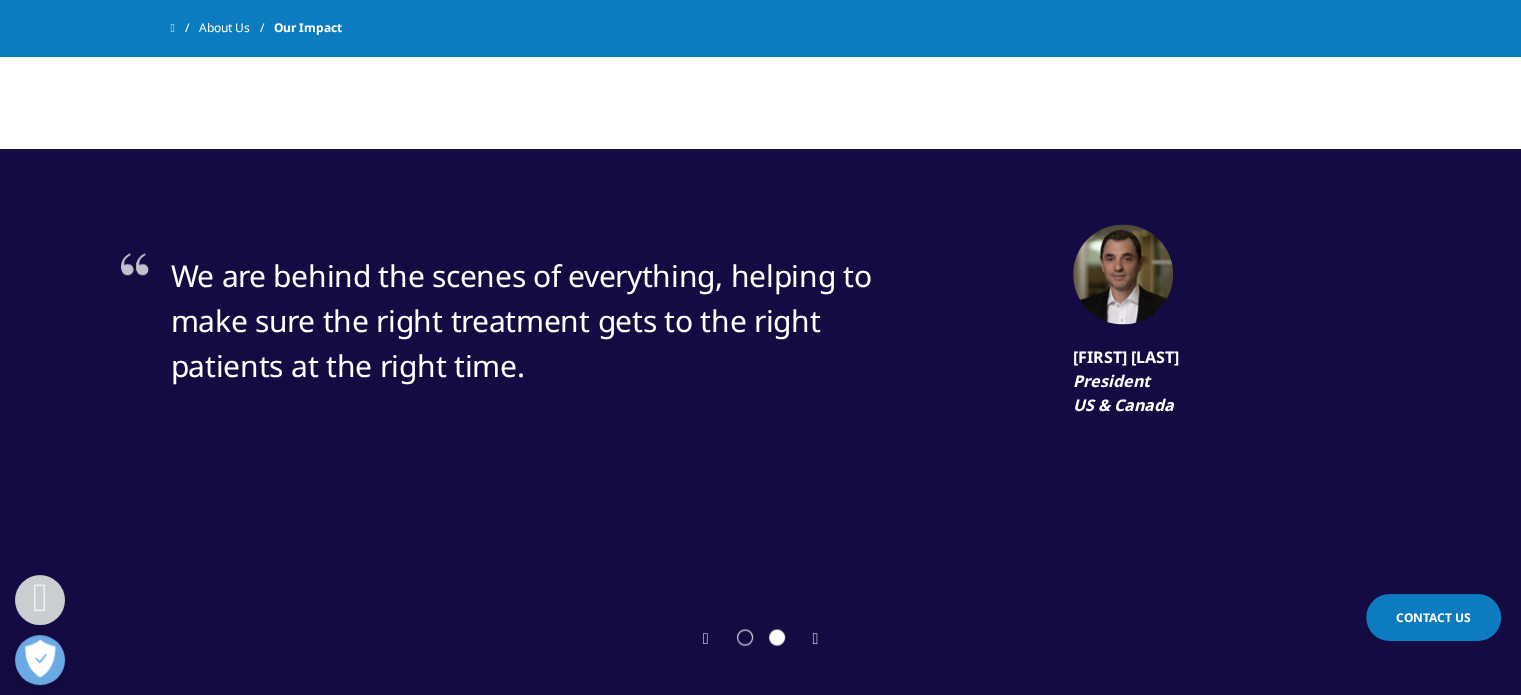 click on "Next" at bounding box center (806, 639) 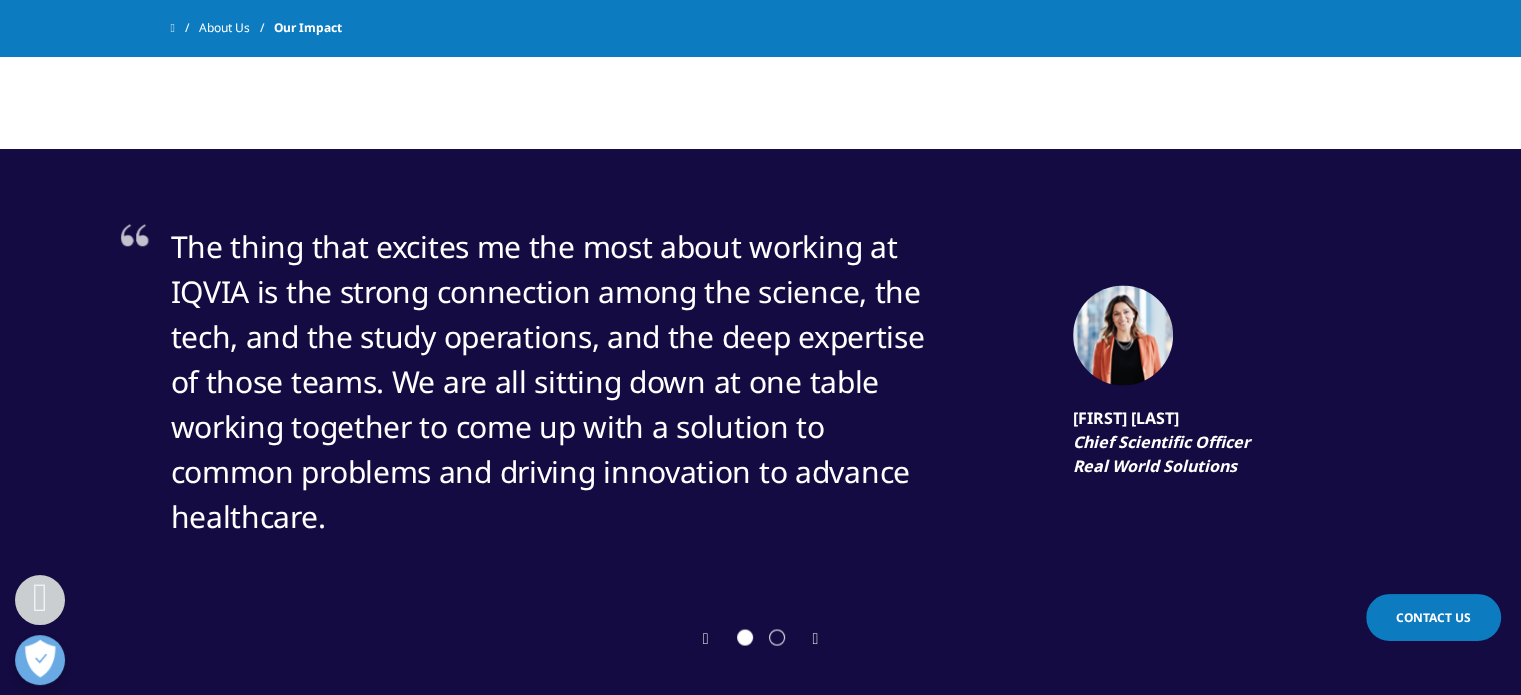 click on "Next" at bounding box center (806, 639) 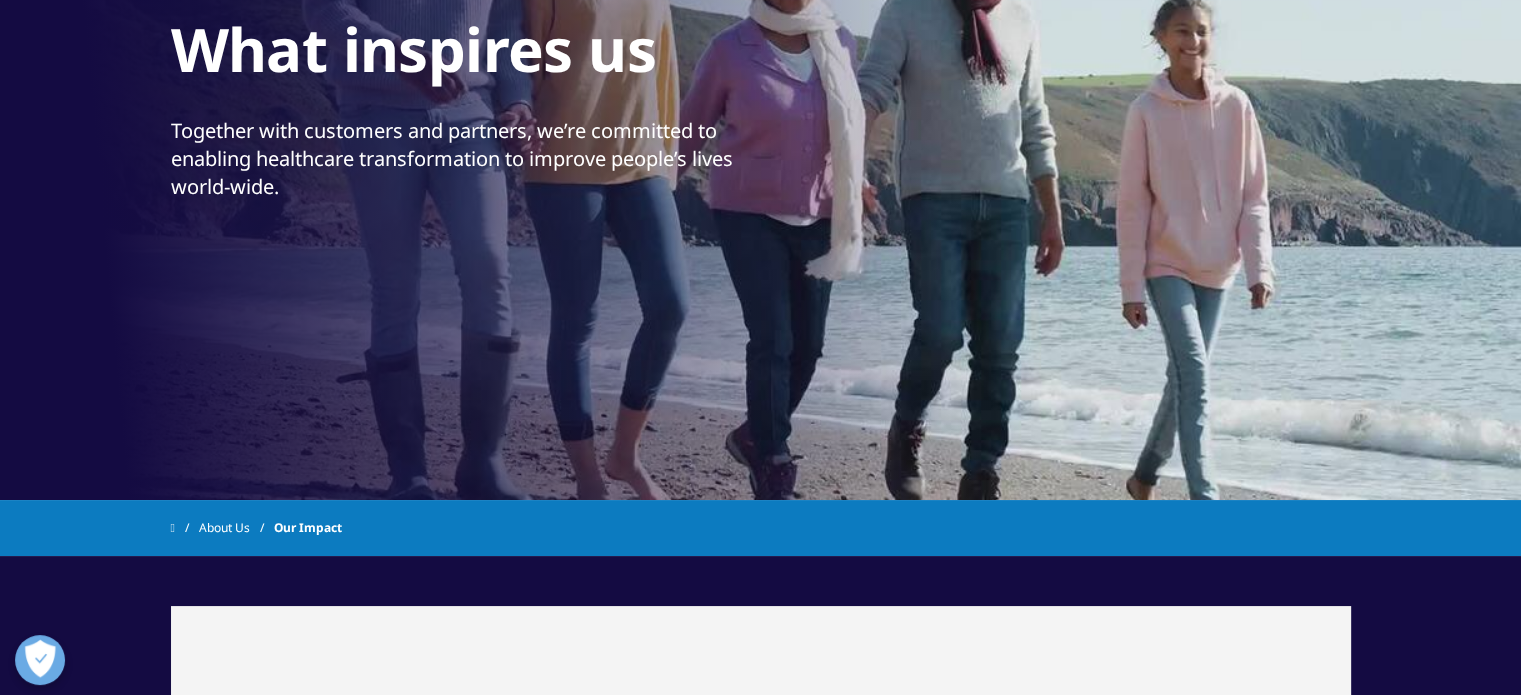 scroll, scrollTop: 0, scrollLeft: 0, axis: both 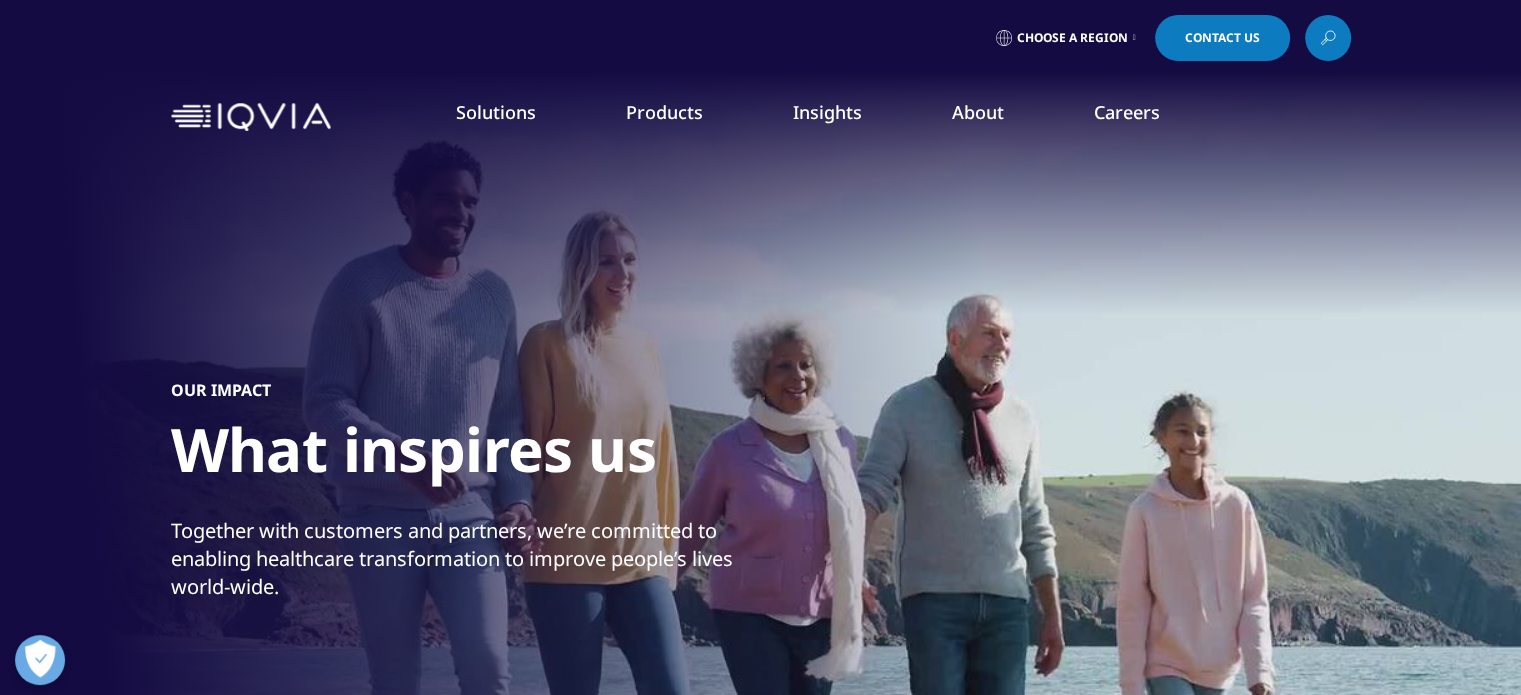 click on "Executive Team" at bounding box center [589, 497] 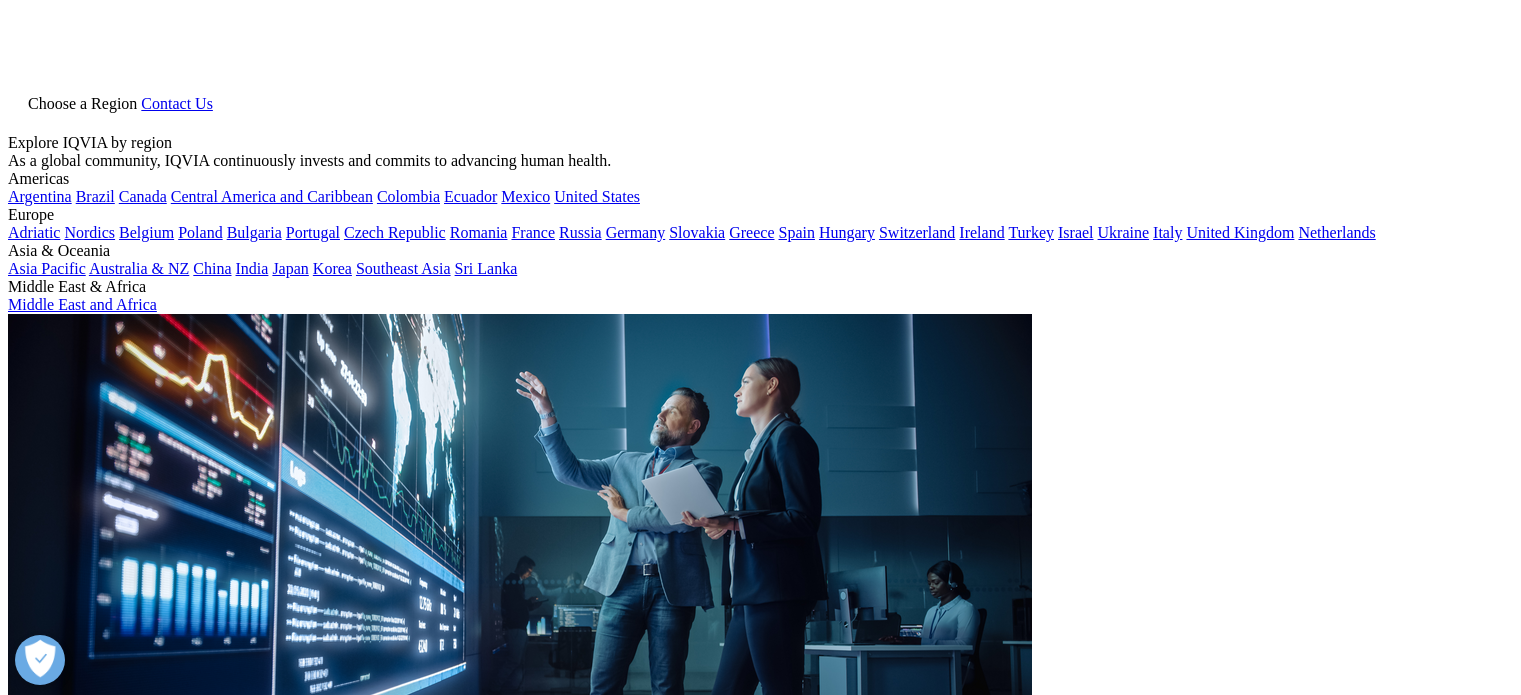 scroll, scrollTop: 300, scrollLeft: 0, axis: vertical 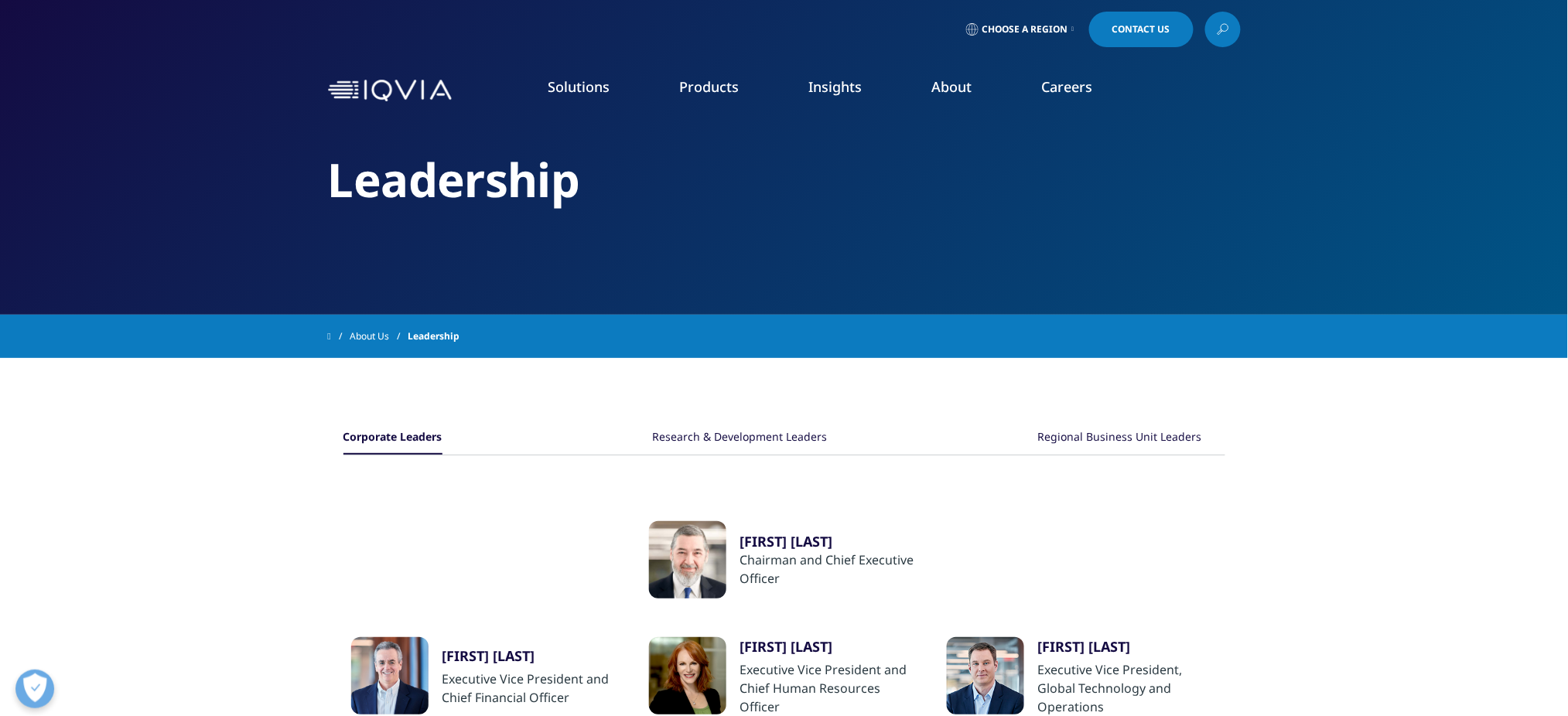 click on "Research & Development Leaders" at bounding box center [740, 438] 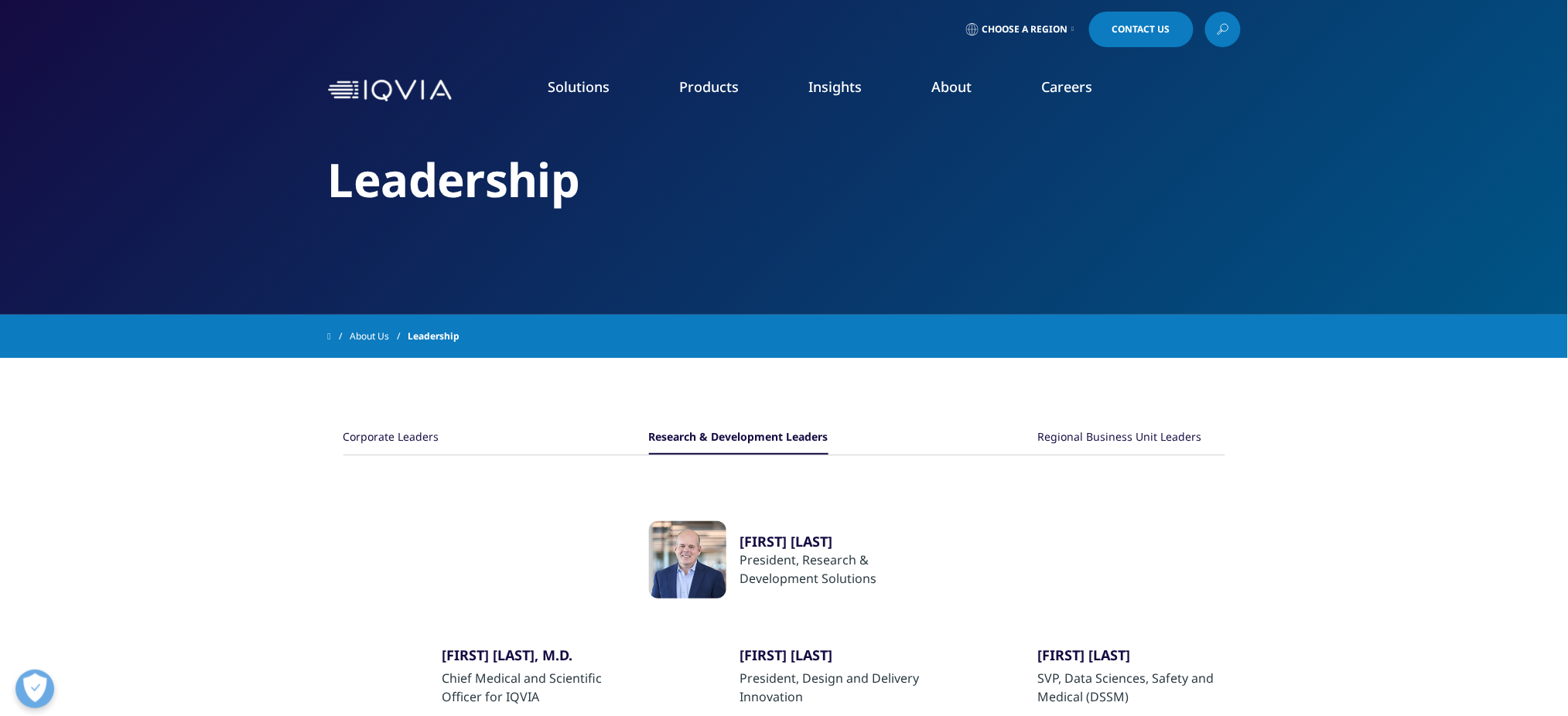 click on "Regional Business Unit Leaders" at bounding box center (1120, 438) 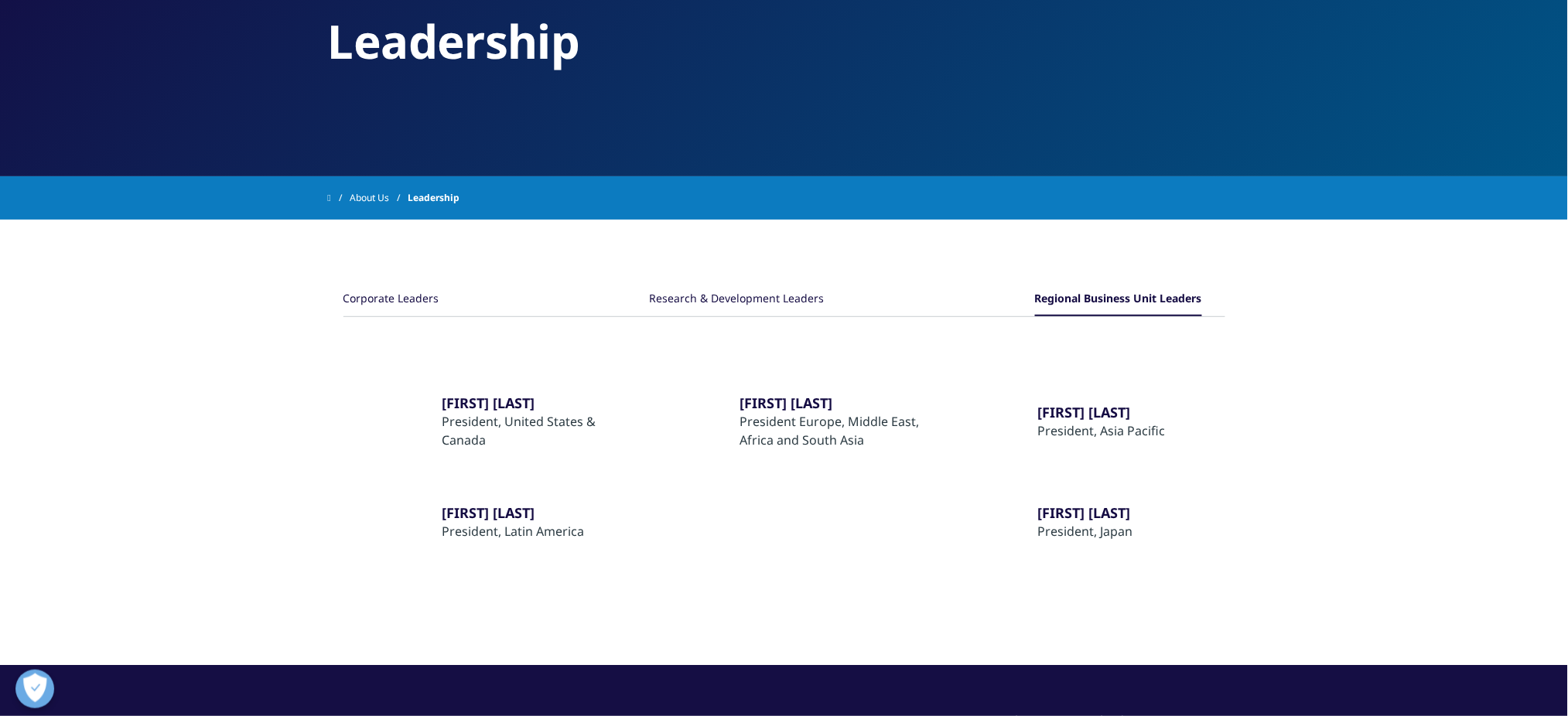 scroll, scrollTop: 103, scrollLeft: 0, axis: vertical 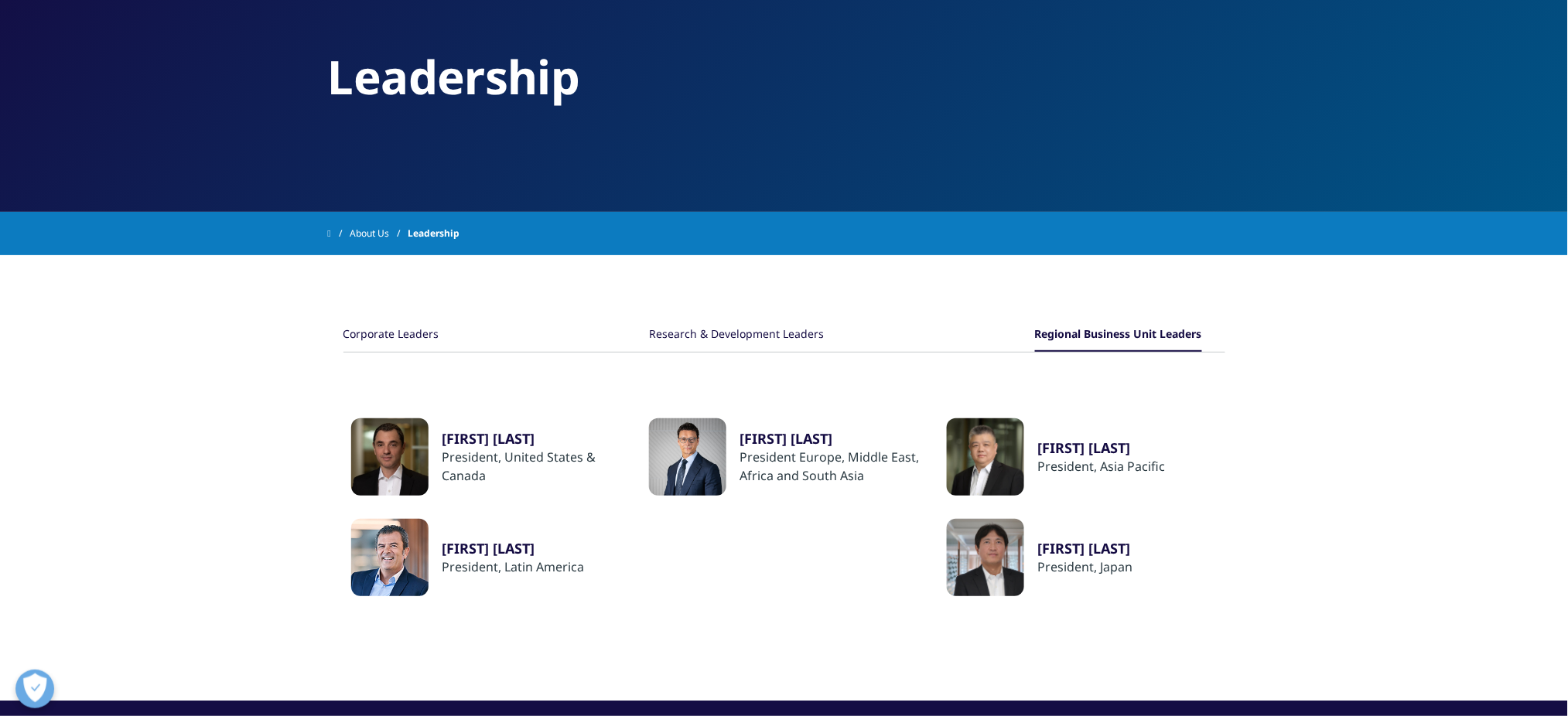click on "Corporate Leaders" at bounding box center (391, 335) 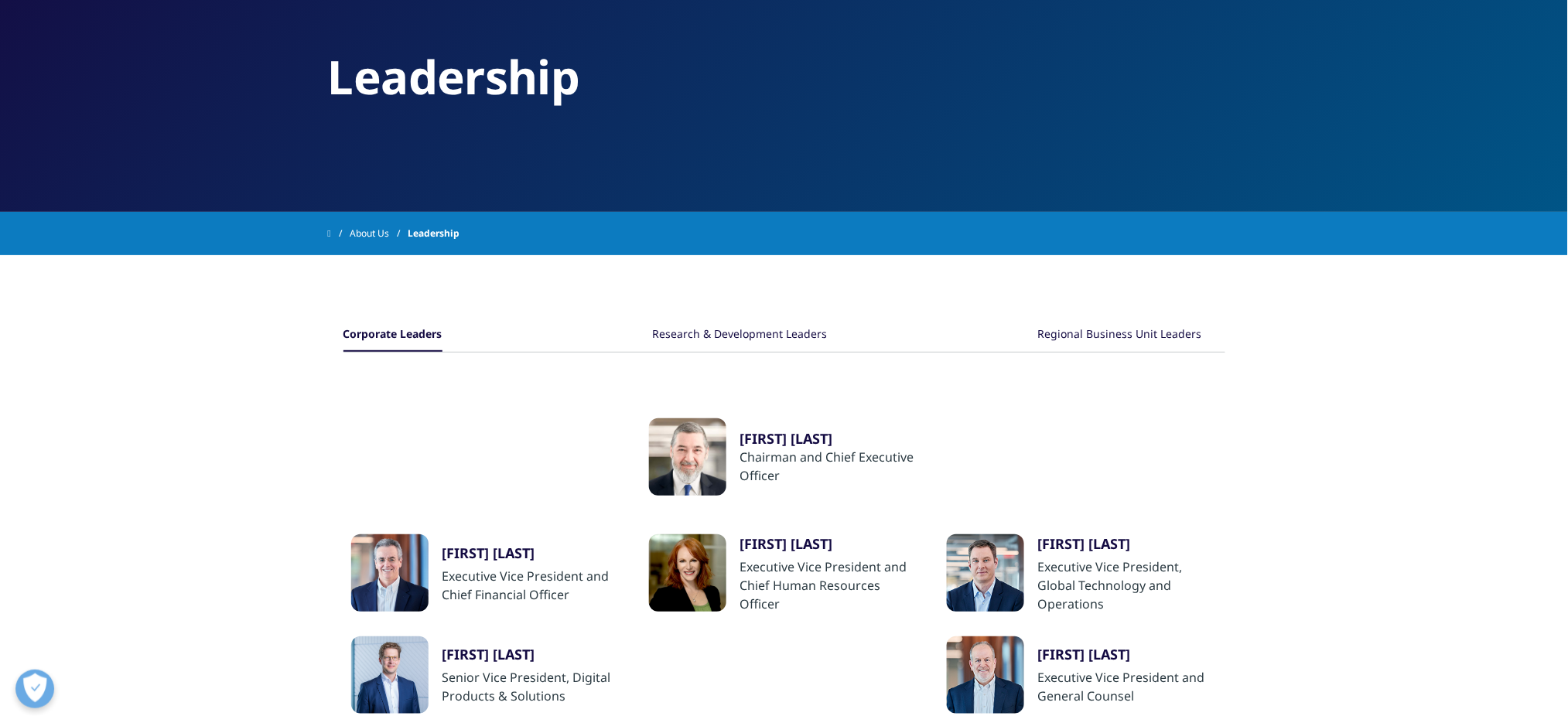 type 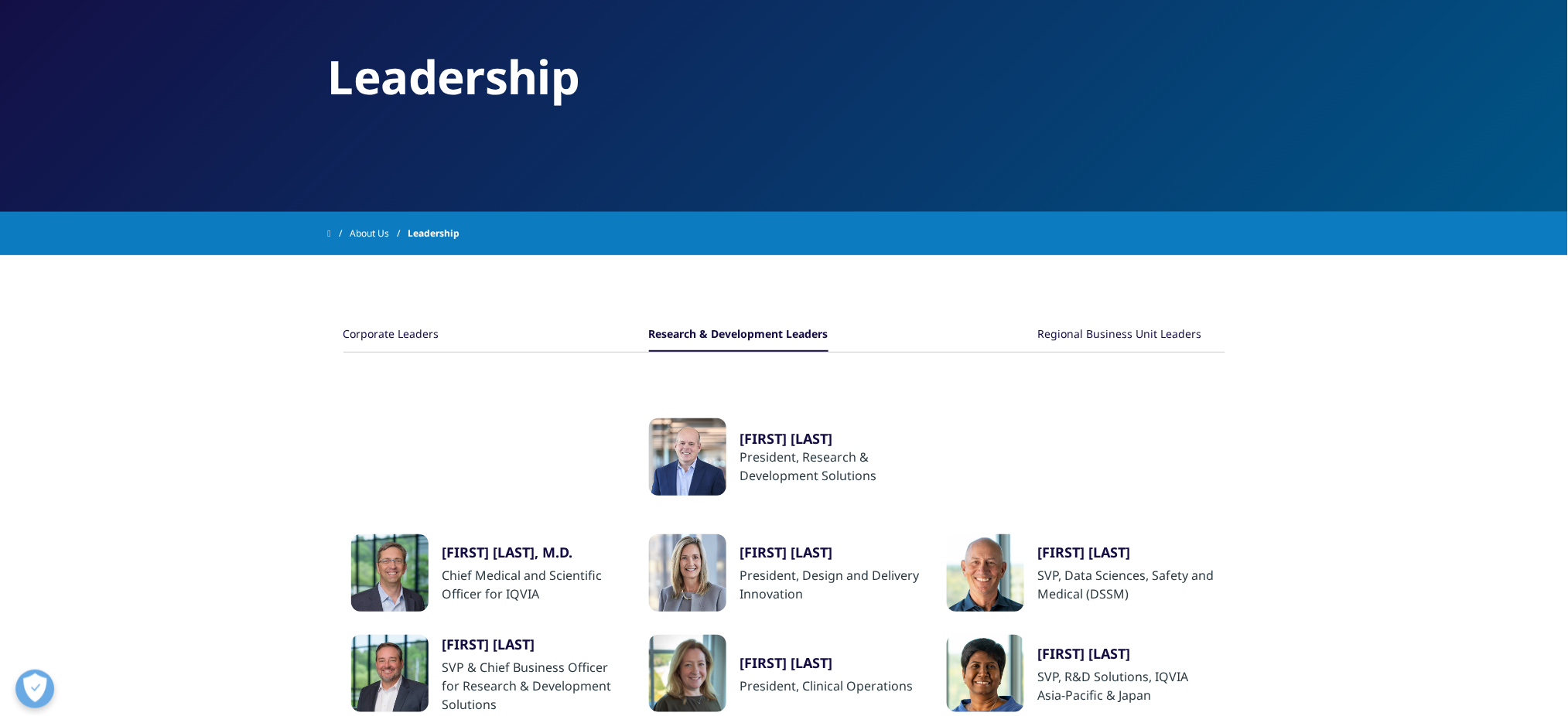 drag, startPoint x: 760, startPoint y: 328, endPoint x: 644, endPoint y: 327, distance: 116.00431 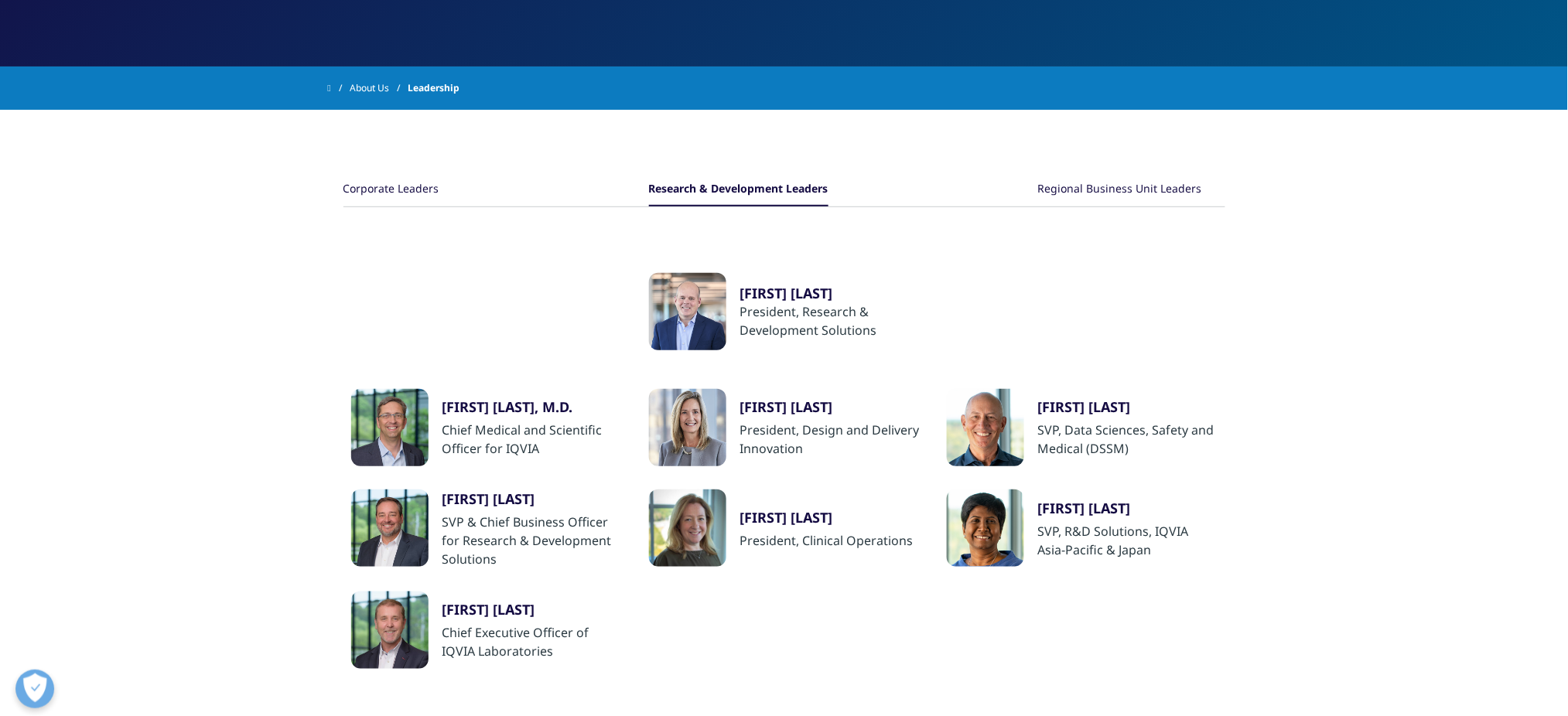 scroll, scrollTop: 309, scrollLeft: 0, axis: vertical 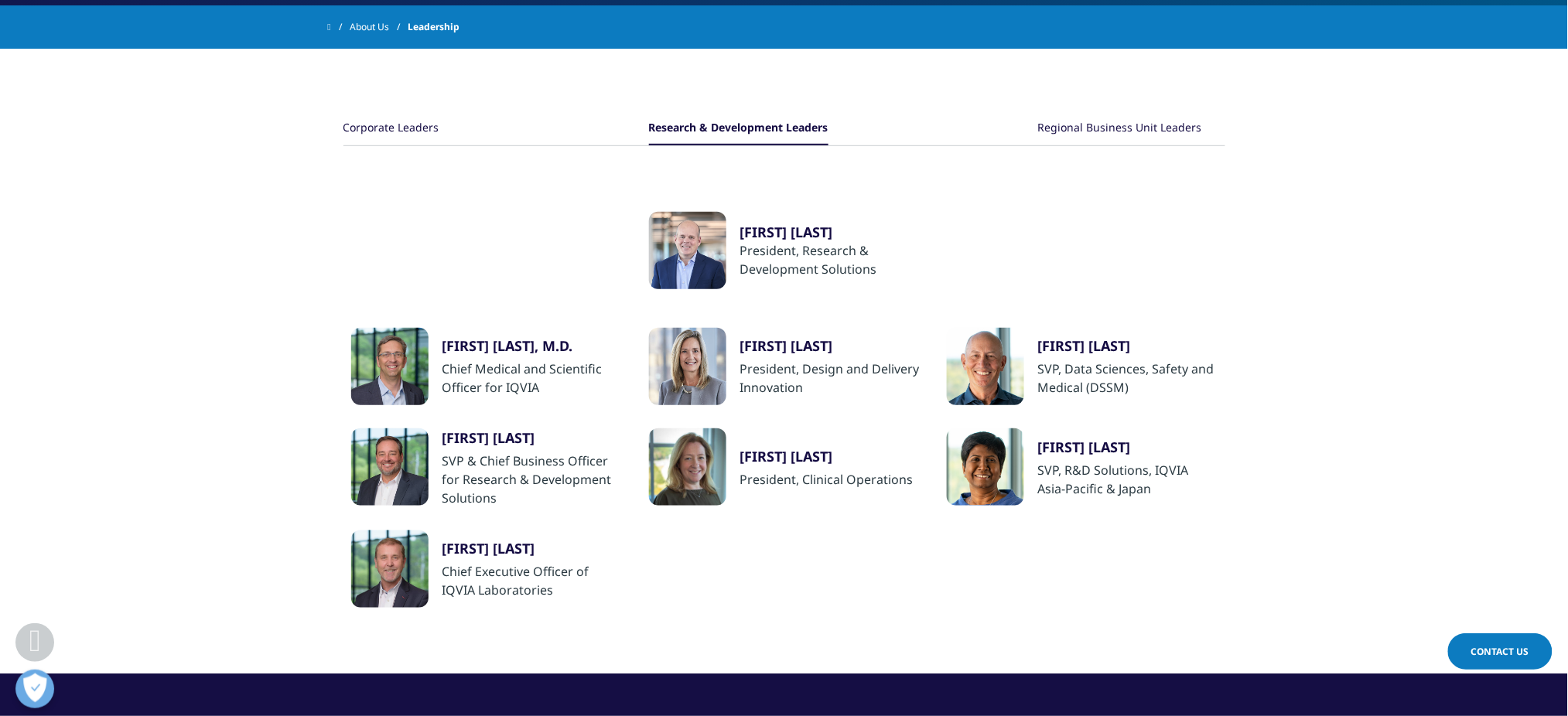 click on "Regional Business Unit Leaders" at bounding box center (1120, 128) 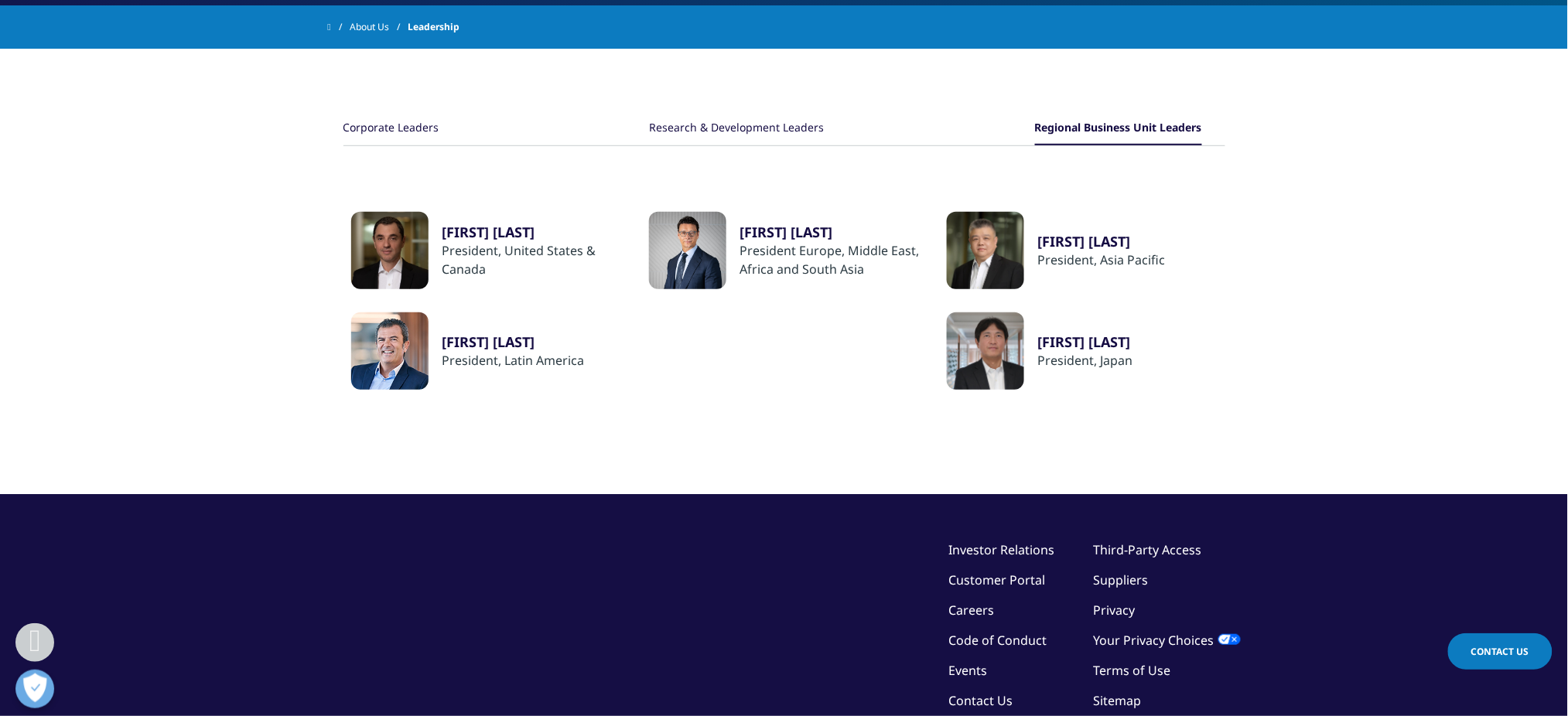 click on "Corporate Leaders
Research & Development Leaders
Regional Business Unit Leaders
Ari Bousbib
Chairman and Chief Executive Officer
Ron Bruehlman" at bounding box center [784, 271] 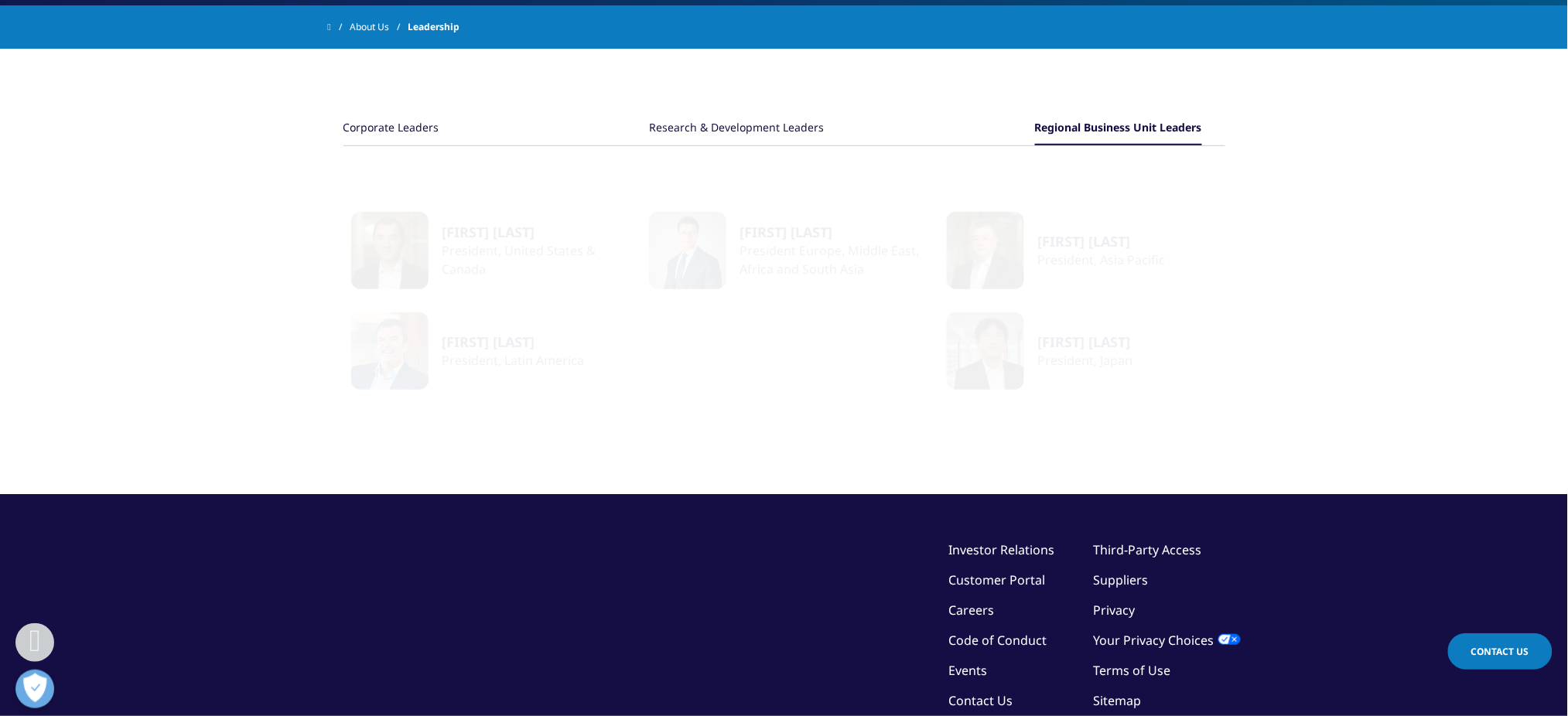 type 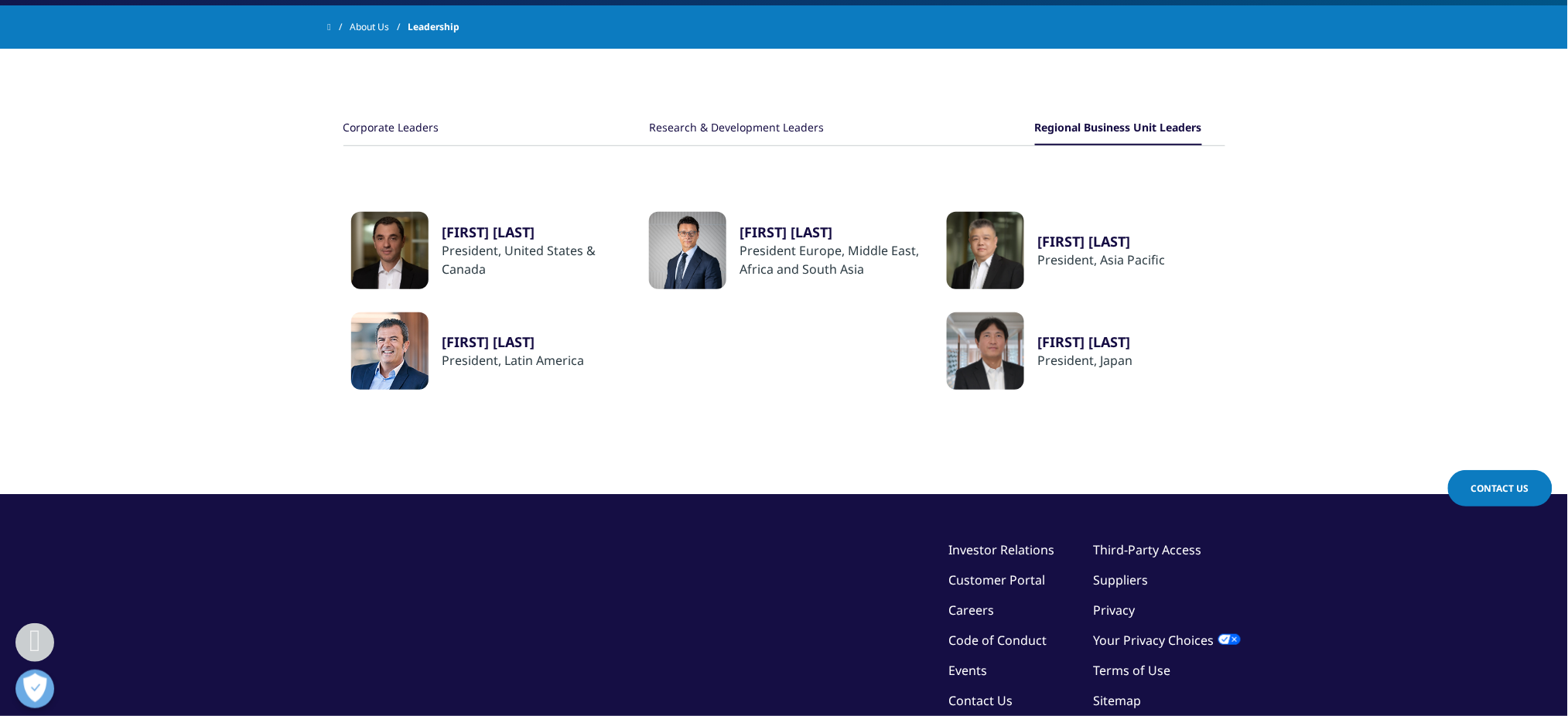 scroll, scrollTop: 0, scrollLeft: 0, axis: both 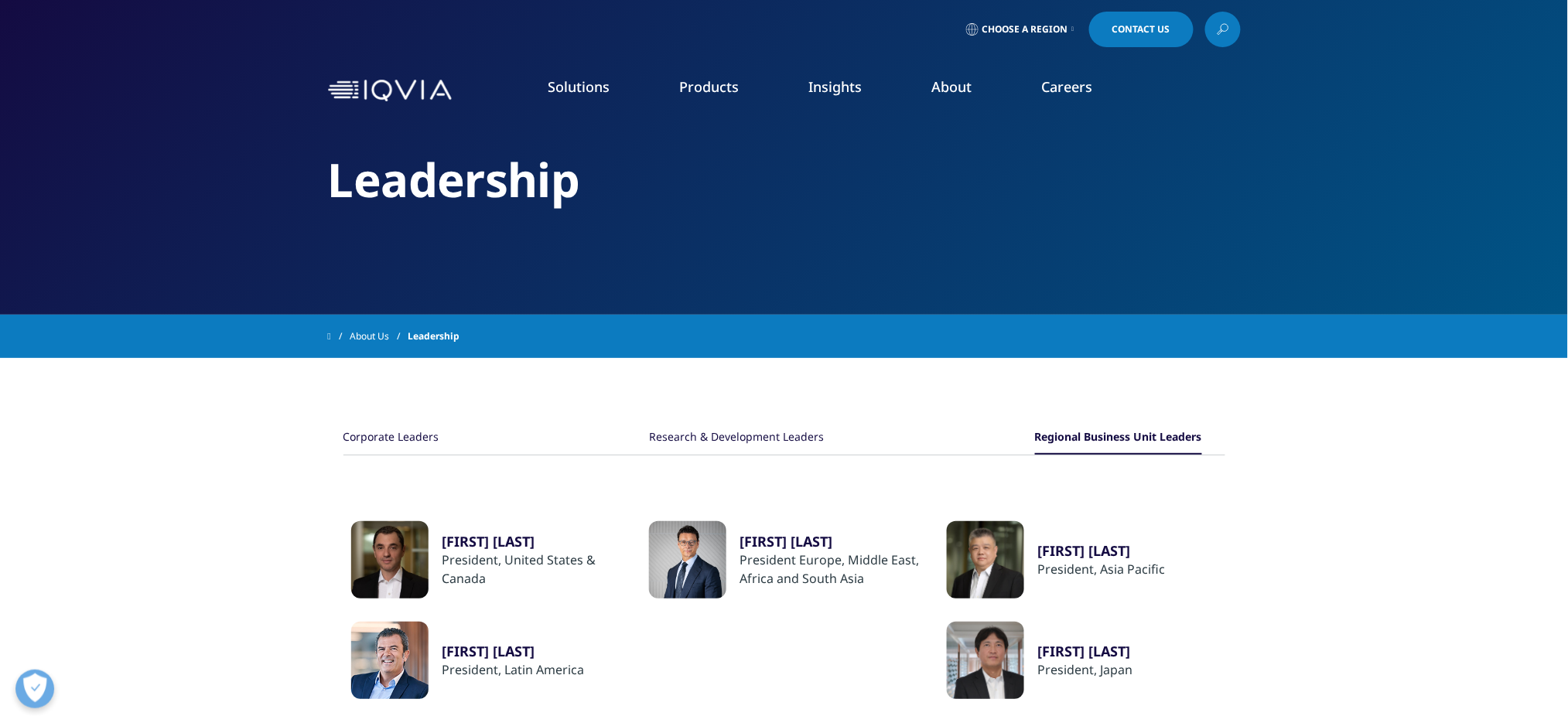 click on "Our Locations" at bounding box center [1005, 326] 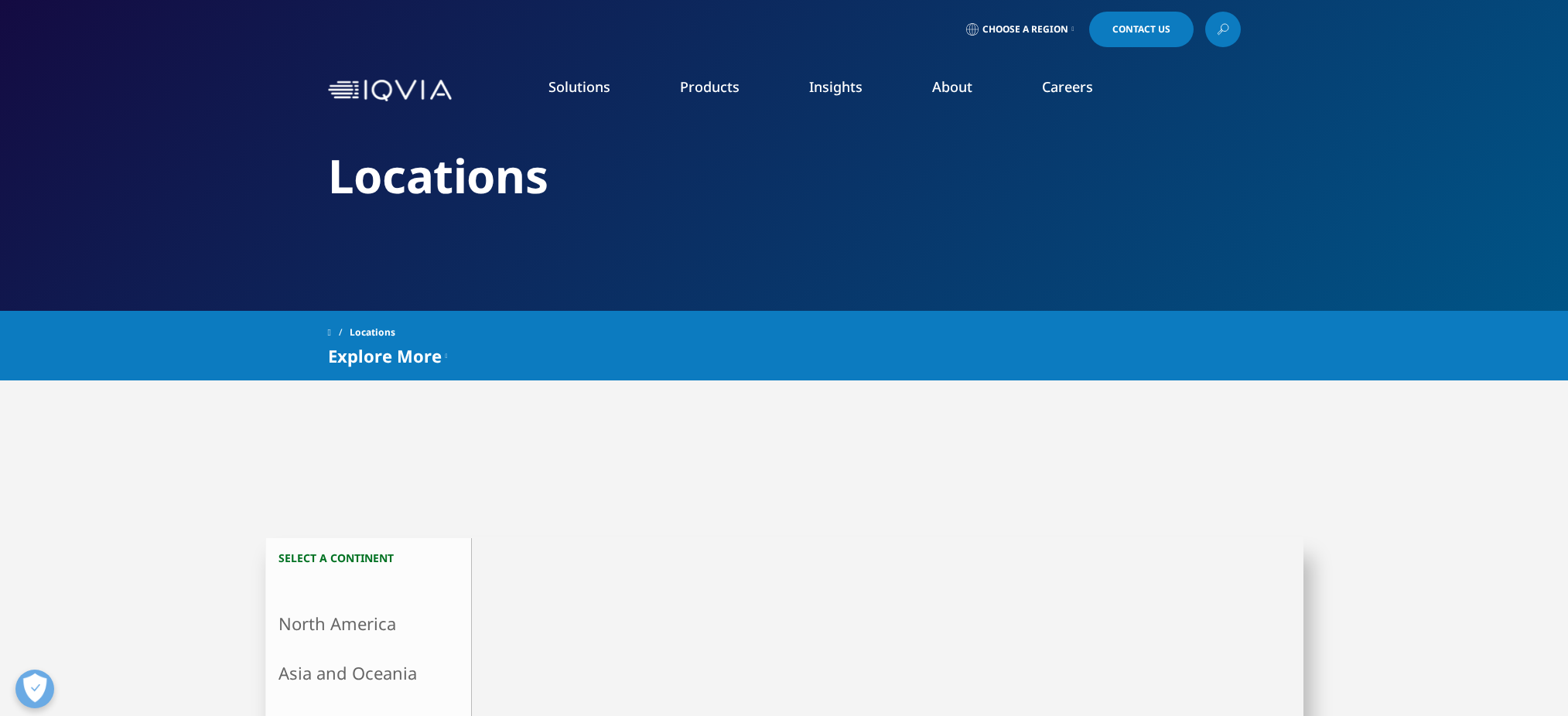 scroll, scrollTop: 0, scrollLeft: 0, axis: both 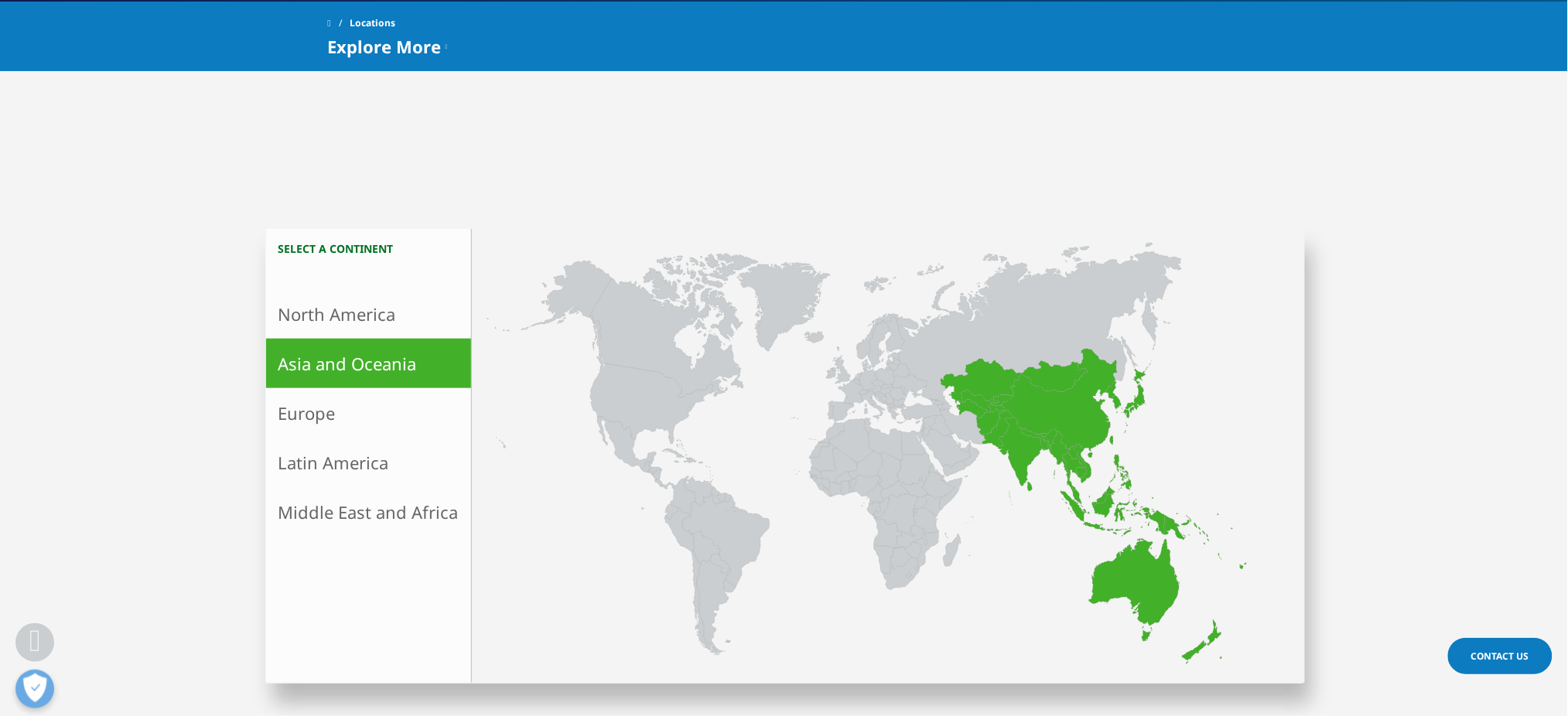 click 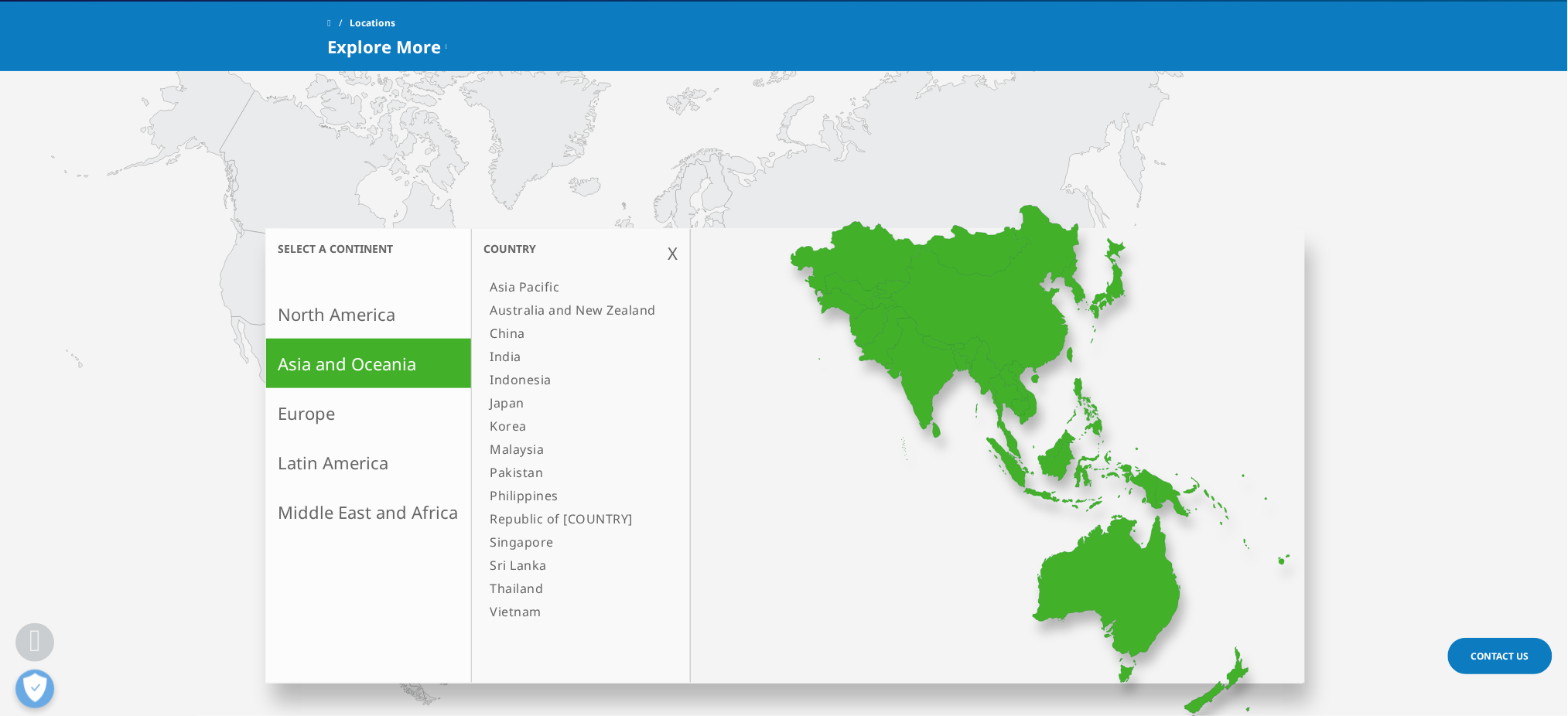 click on "North America" at bounding box center [368, 314] 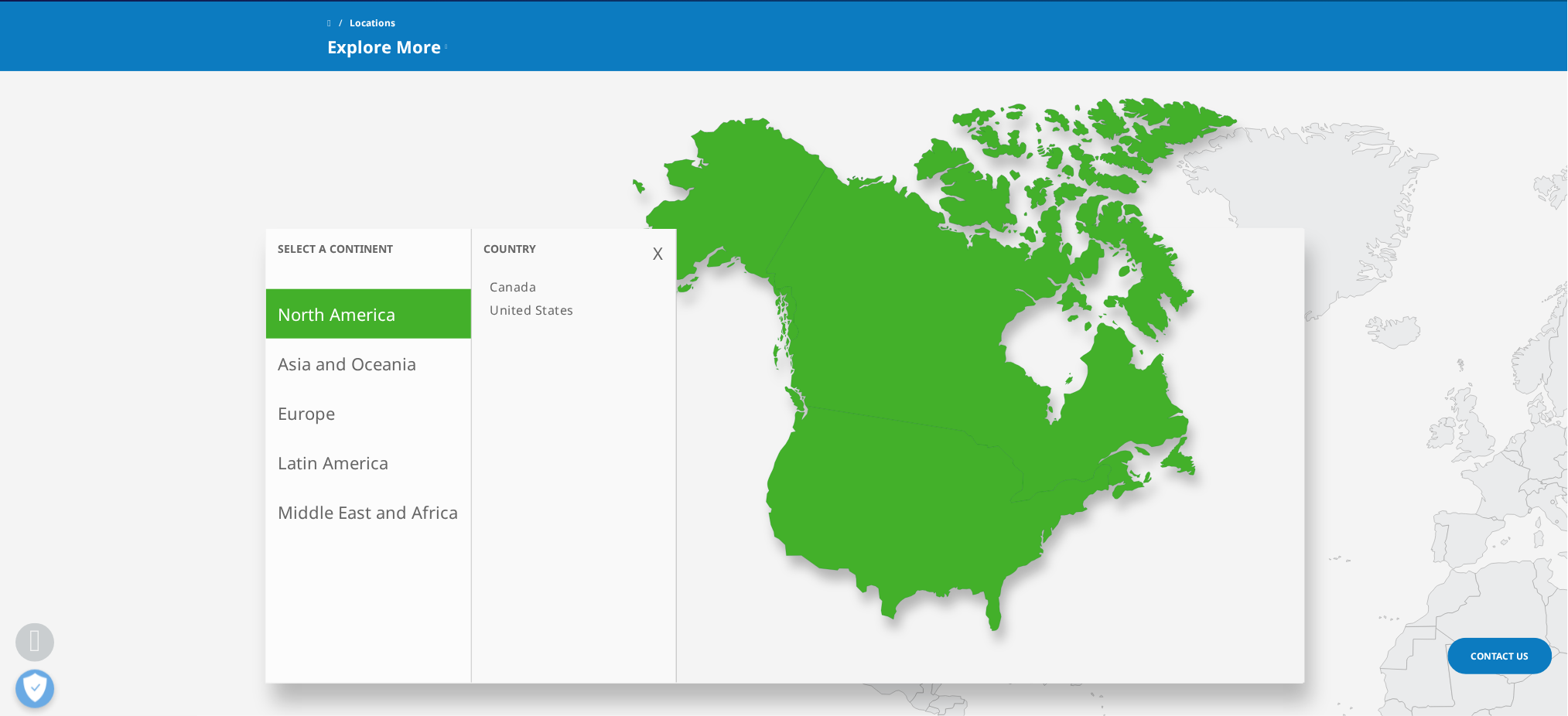 click on "Asia and Oceania" at bounding box center (368, 363) 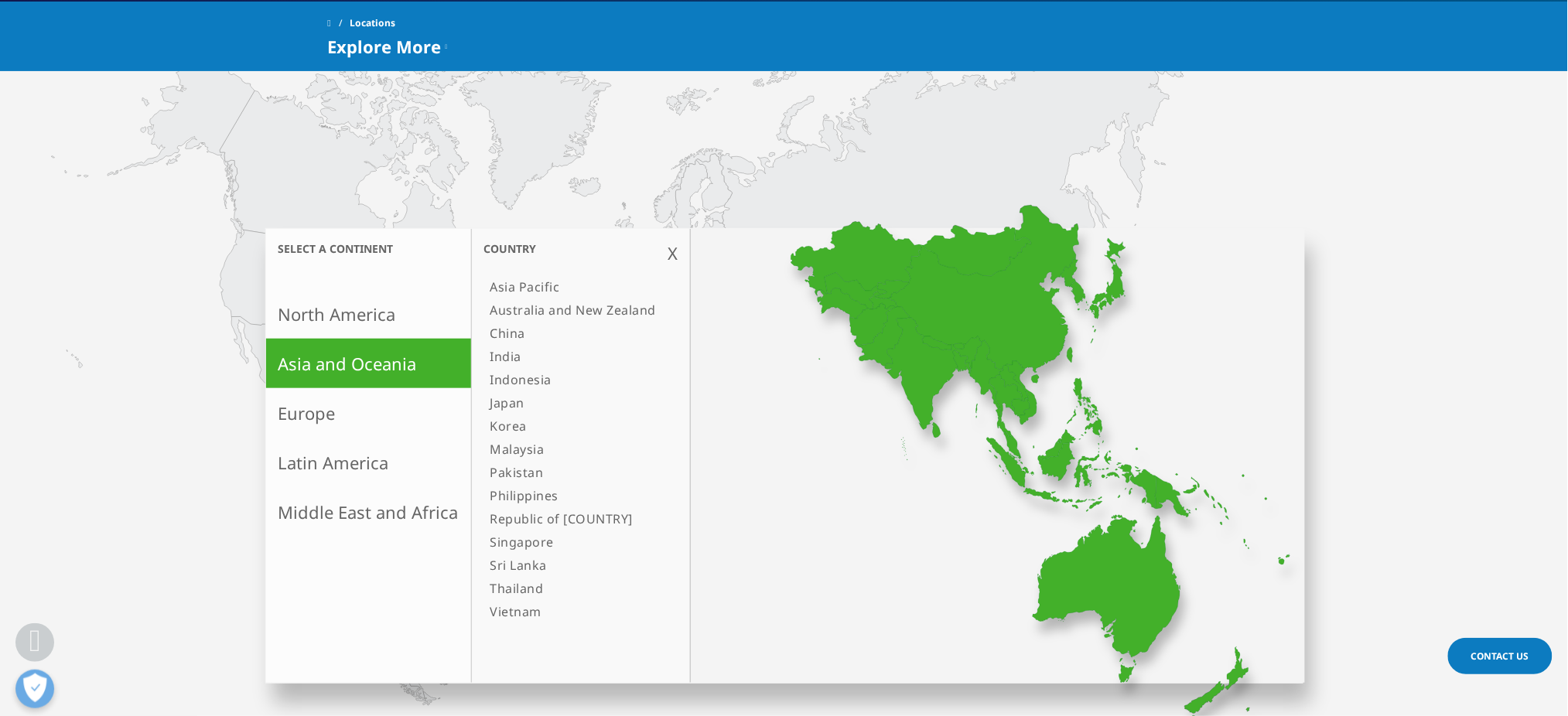 click on "Europe" at bounding box center (368, 413) 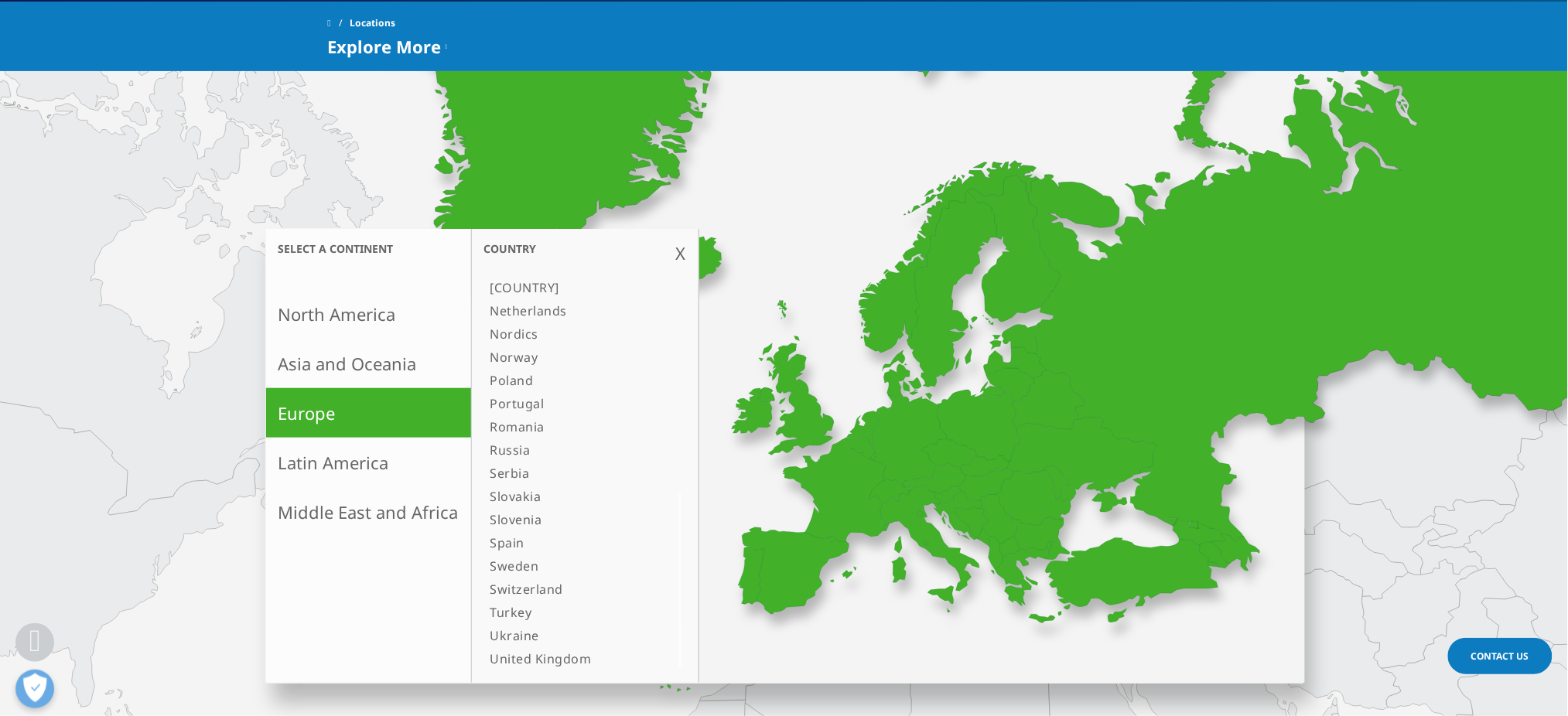 click on "Asia and Oceania" at bounding box center (368, 363) 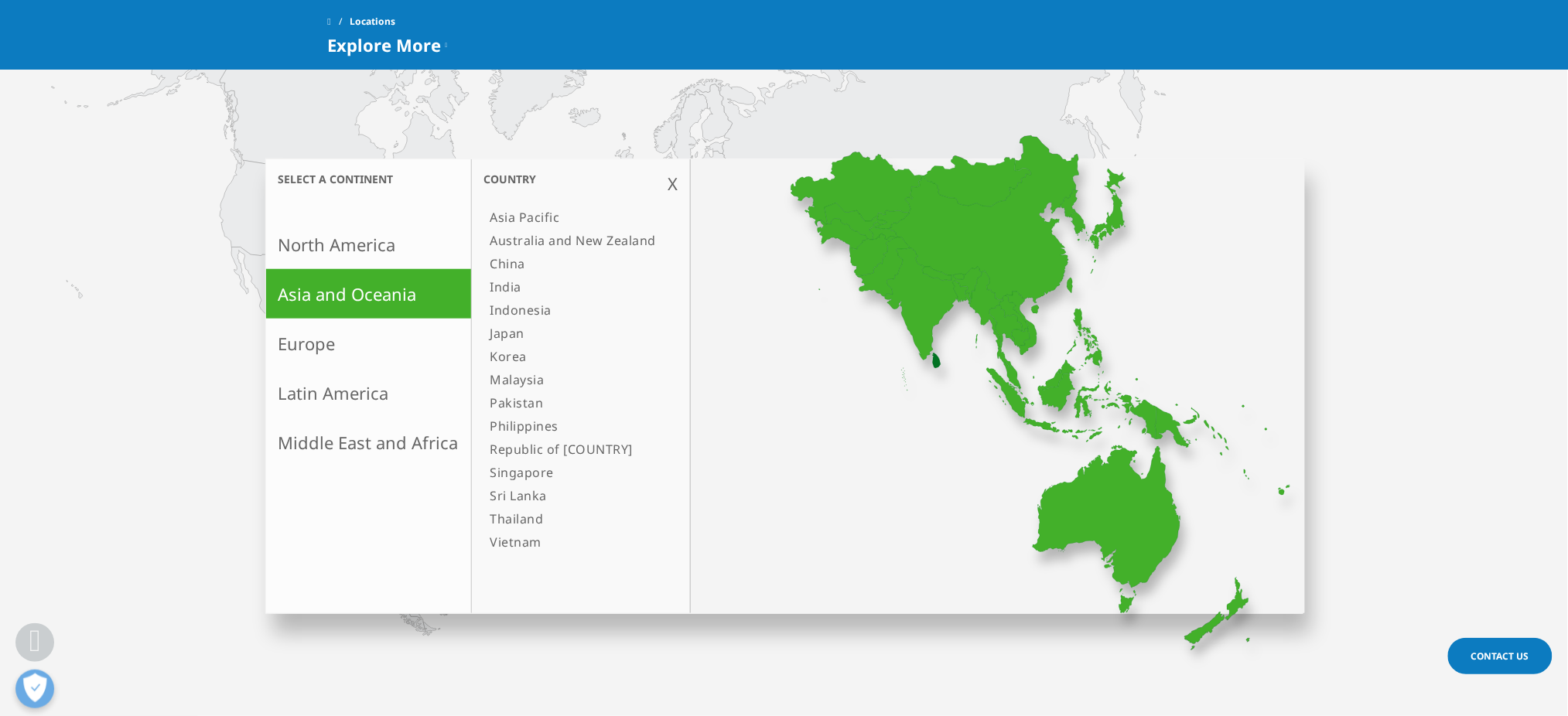 scroll, scrollTop: 412, scrollLeft: 0, axis: vertical 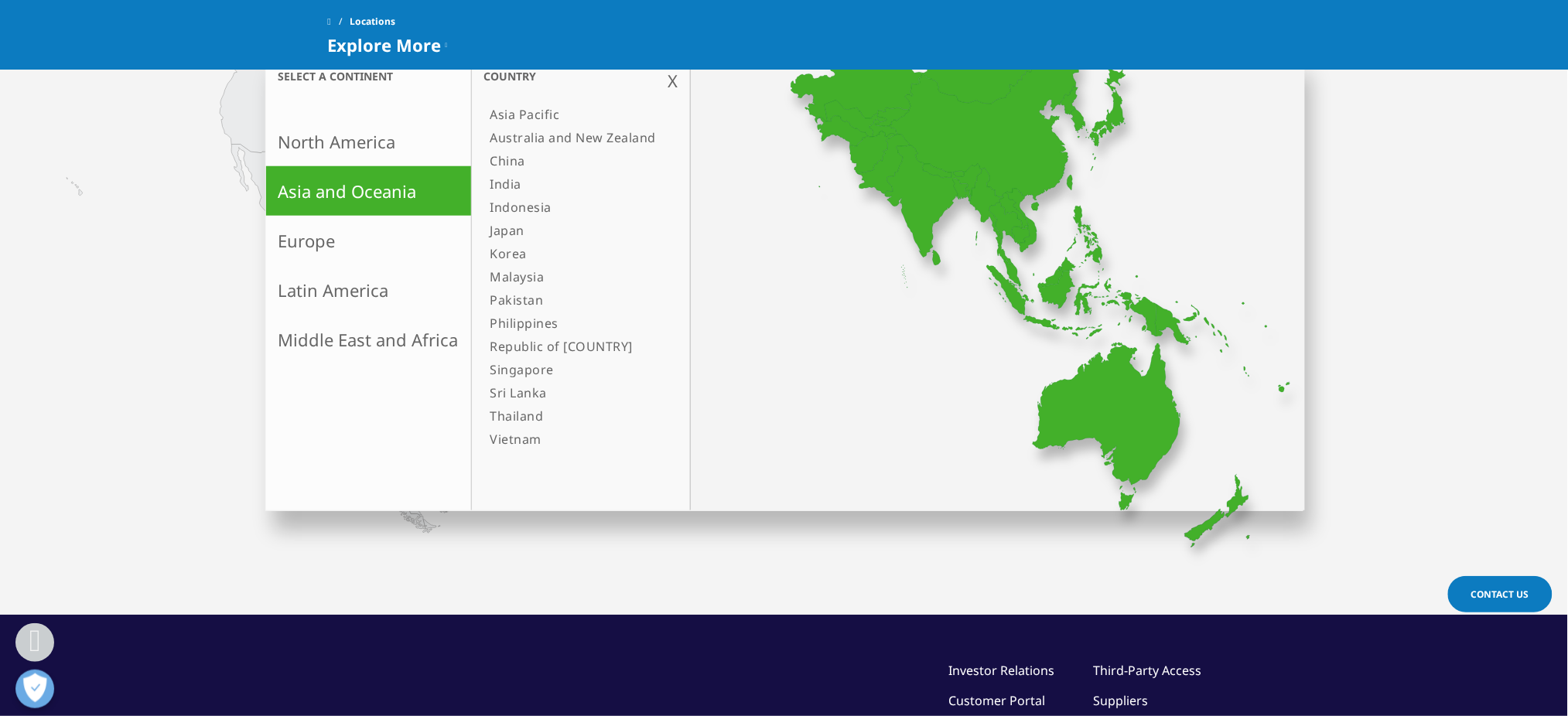 click on "Europe" at bounding box center (368, 240) 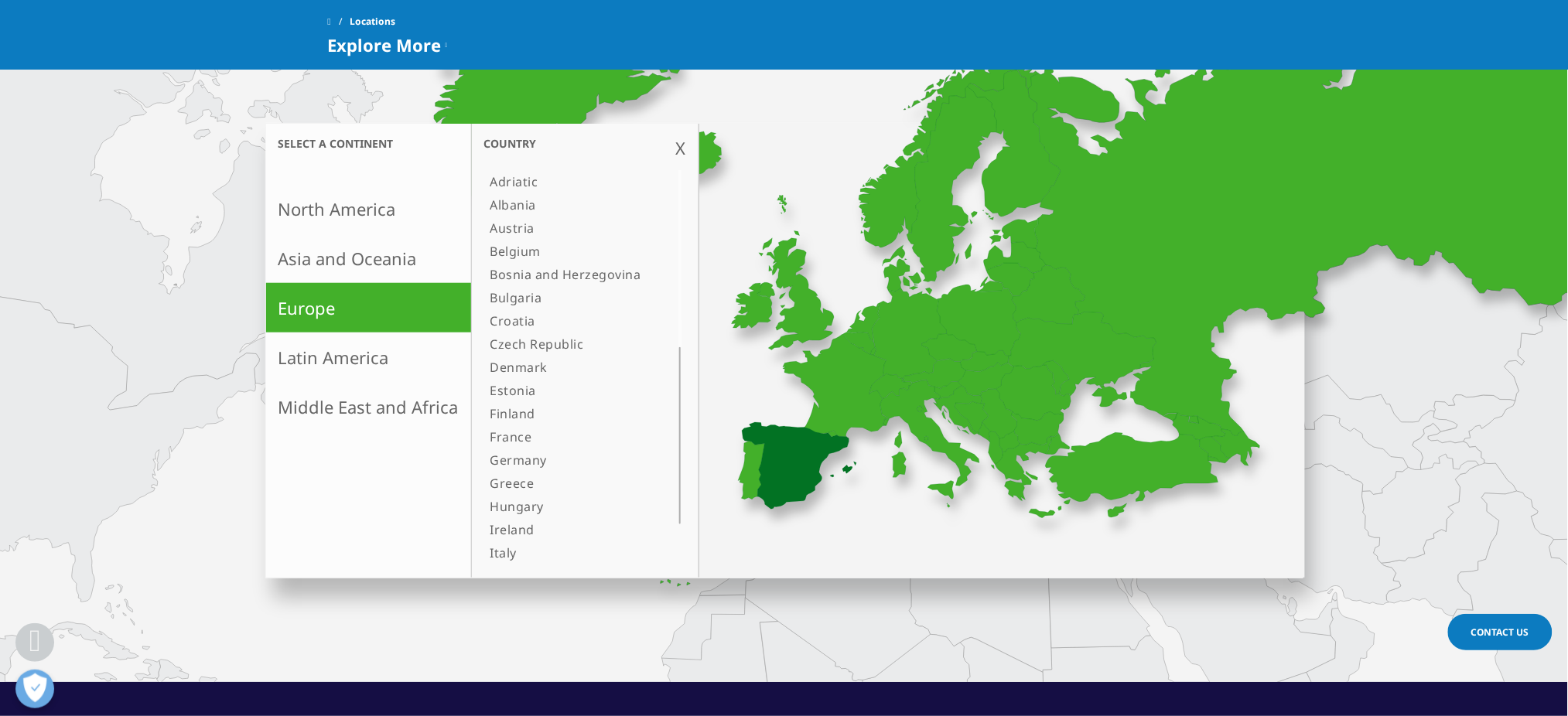 scroll, scrollTop: 309, scrollLeft: 0, axis: vertical 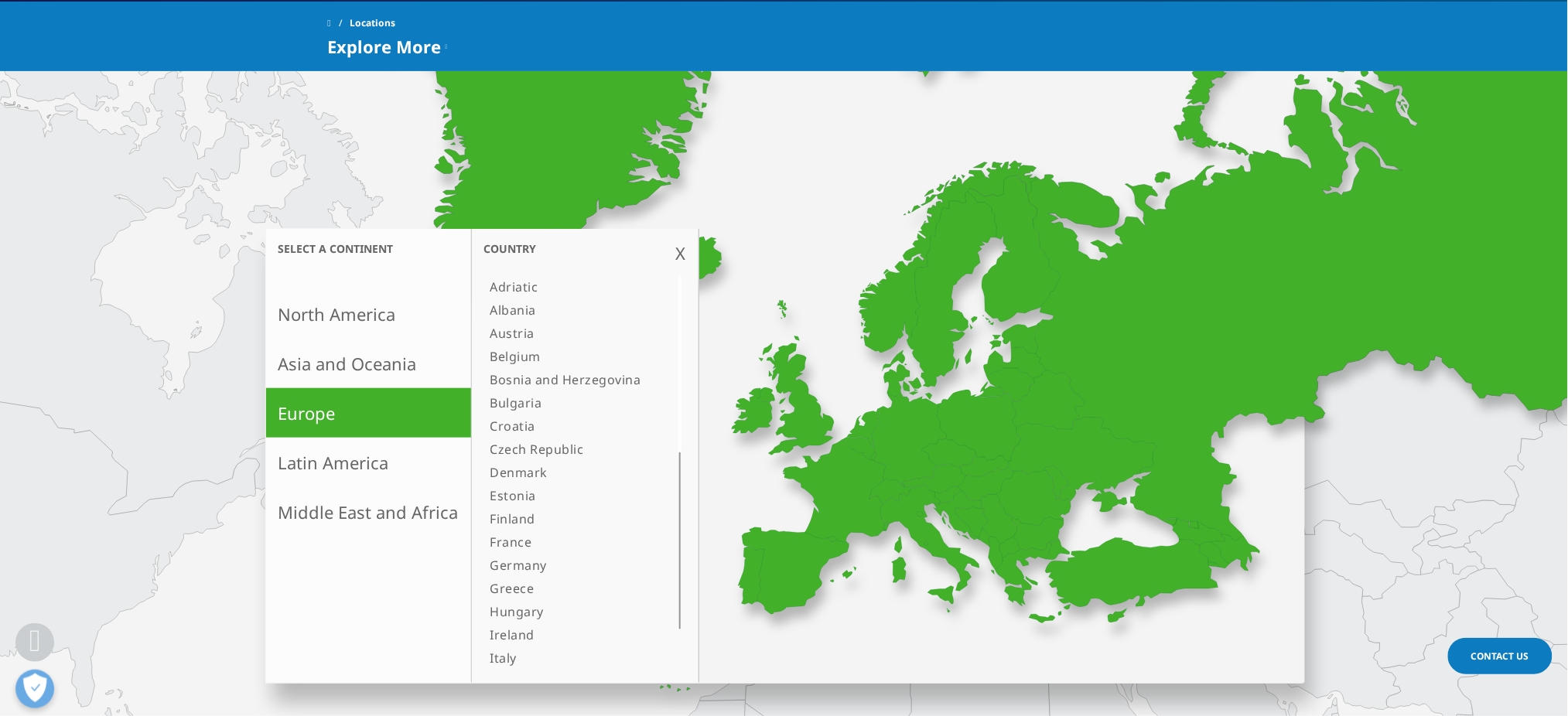 click at bounding box center [680, 363] 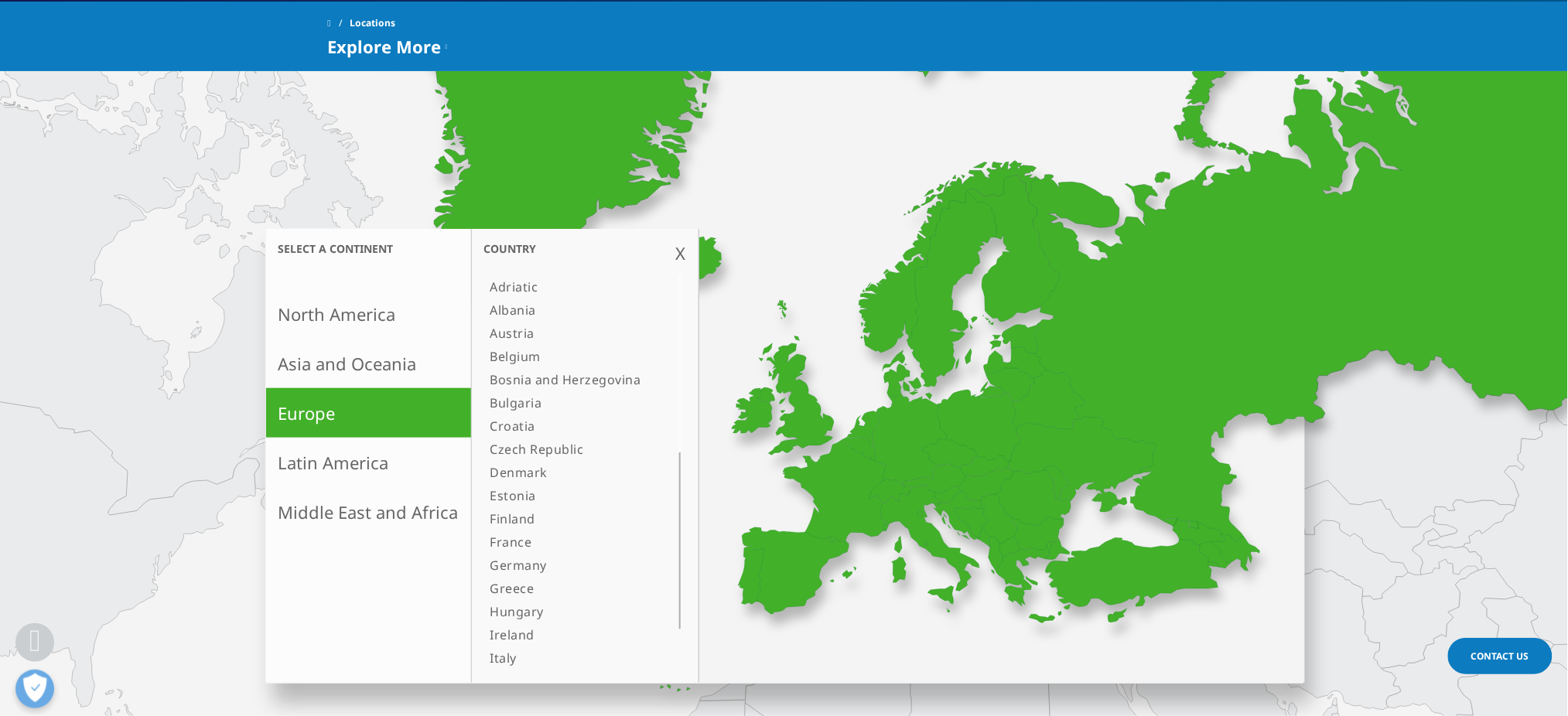click on "Europe" at bounding box center [368, 413] 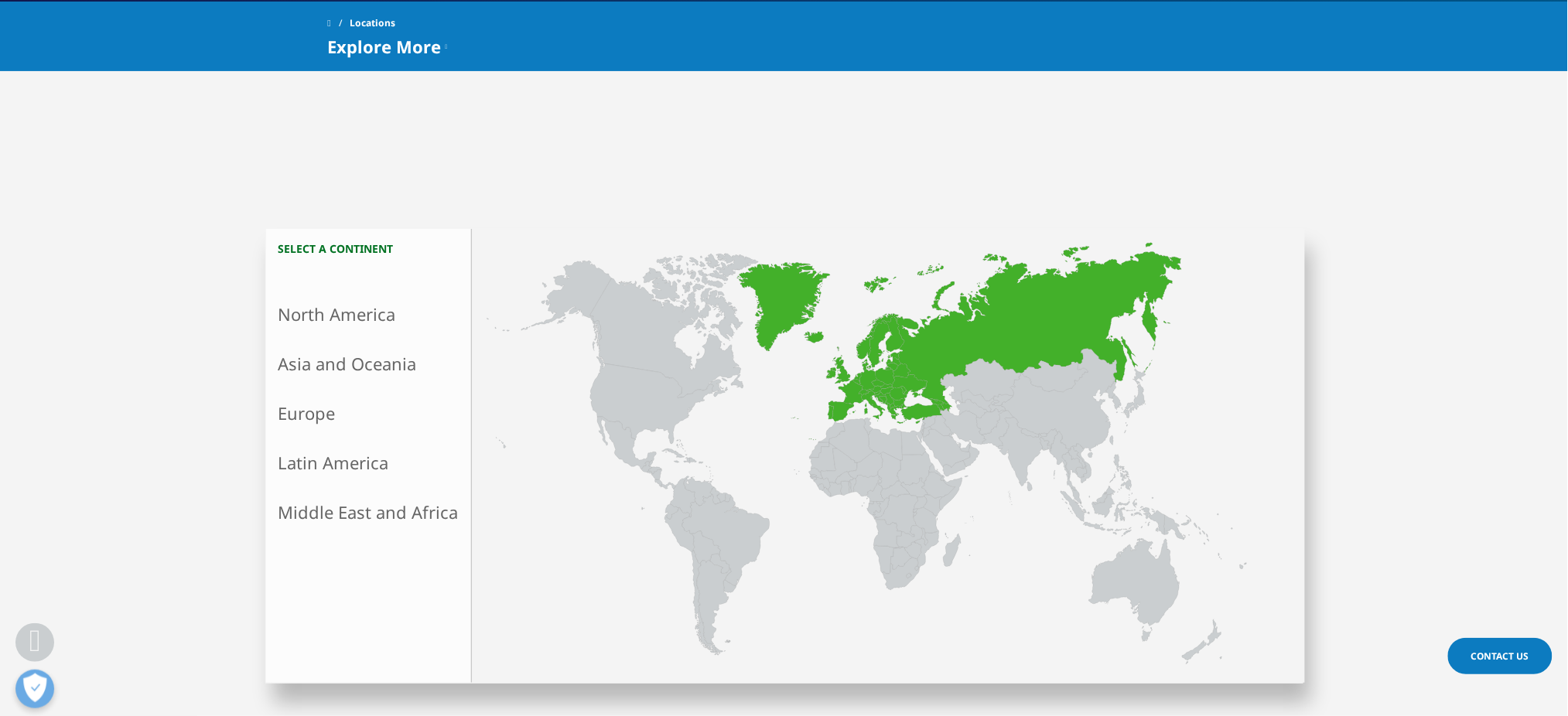 click on "Europe" at bounding box center (368, 413) 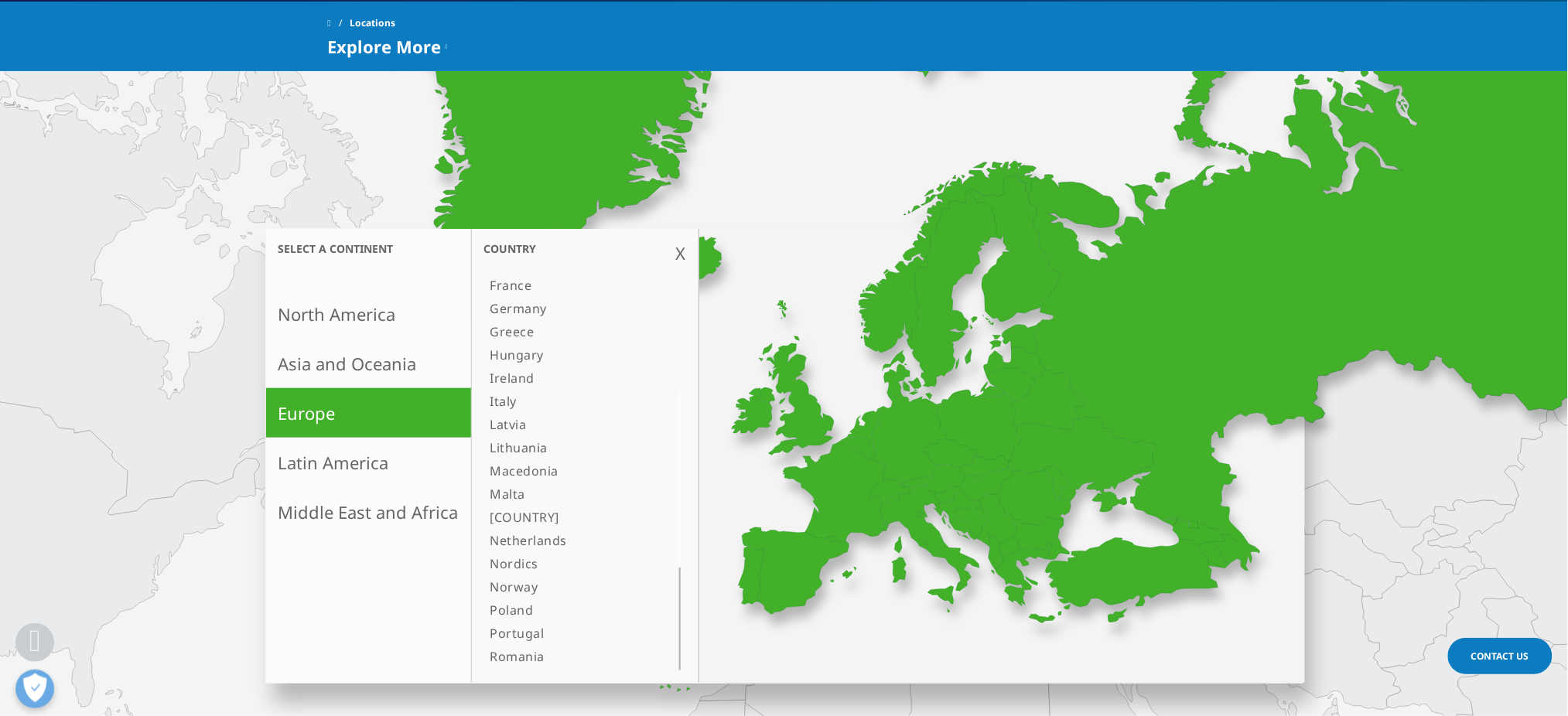 click at bounding box center (680, 479) 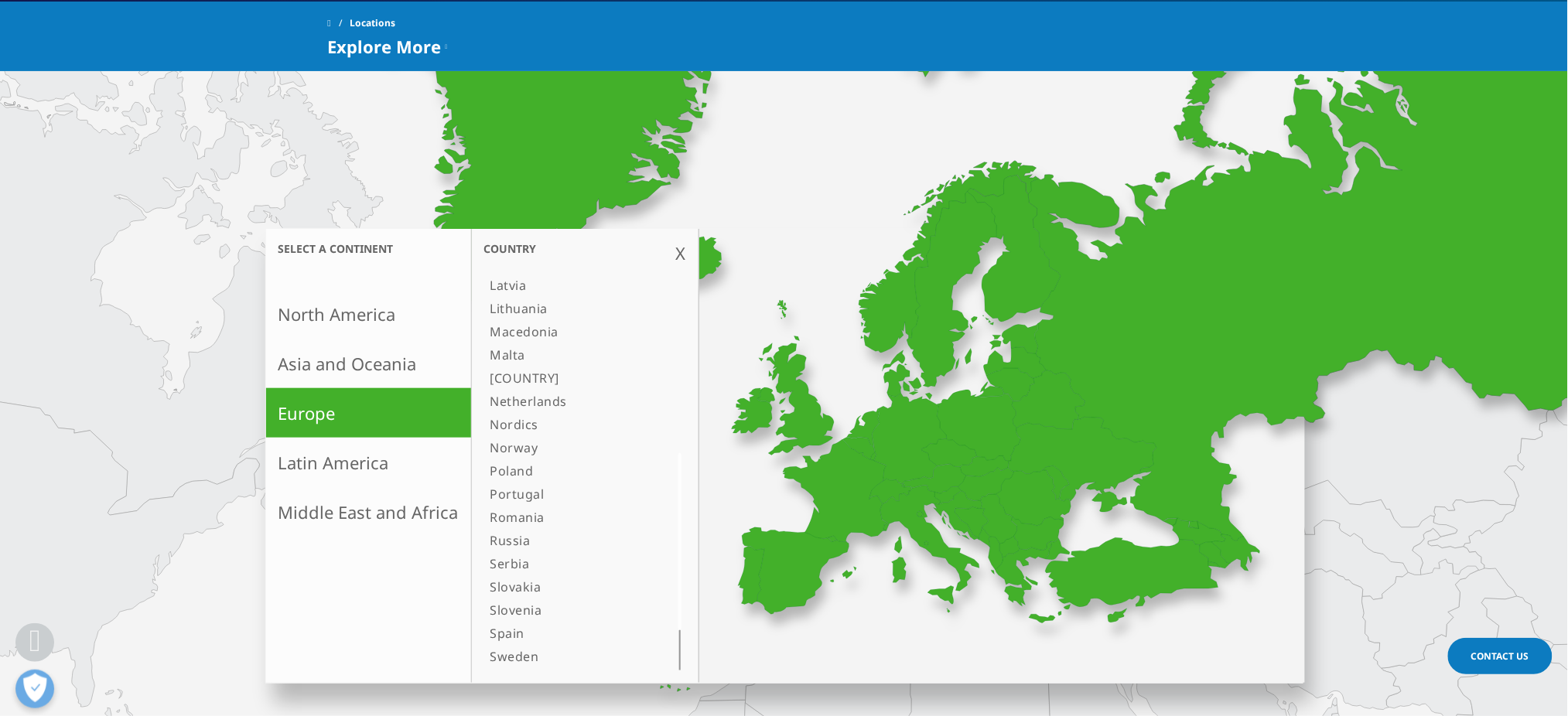 click on "Adriatic Albania Austria Belgium Bosnia and Herzegovina Bulgaria Croatia Czech Republic Denmark Estonia Finland France Germany Greece Hungary Ireland Italy Latvia Lithuania Macedonia Malta Montenegro Netherlands Nordics Norway Poland Portugal Romania Russia Serbia Slovakia Slovenia Spain Sweden Switzerland Turkey Ukraine United Kingdom" at bounding box center [585, 472] 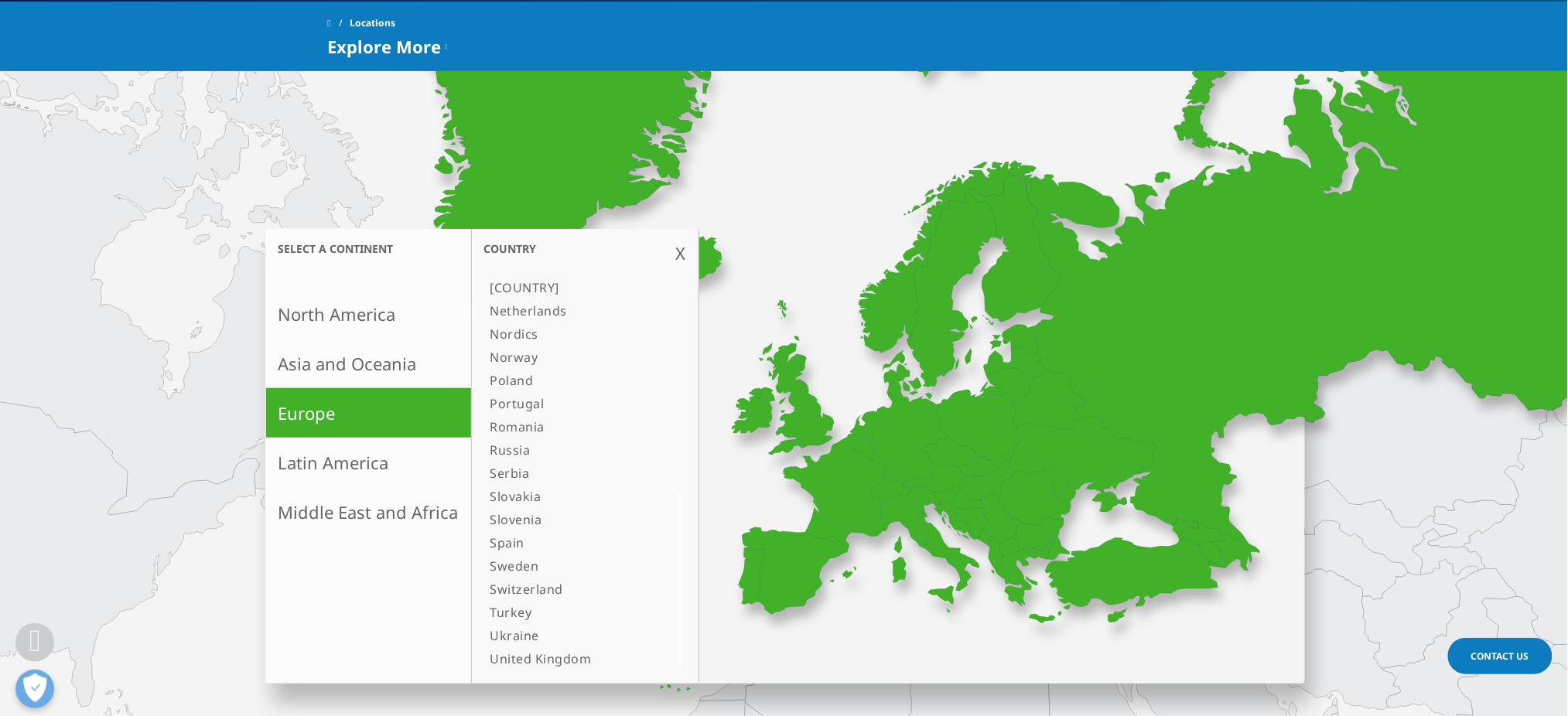 drag, startPoint x: 405, startPoint y: 458, endPoint x: 419, endPoint y: 456, distance: 14.142136 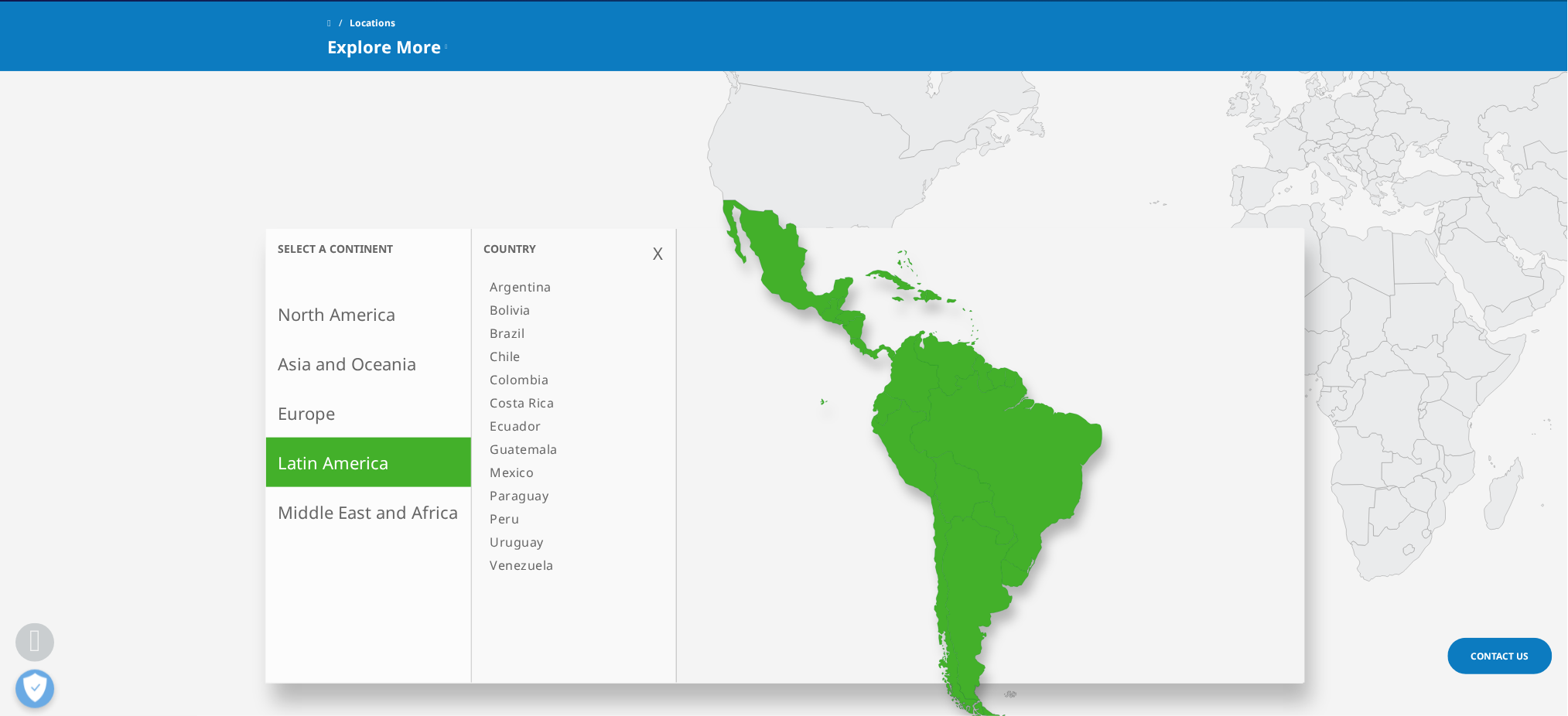 click on "Middle East and Africa" at bounding box center (368, 512) 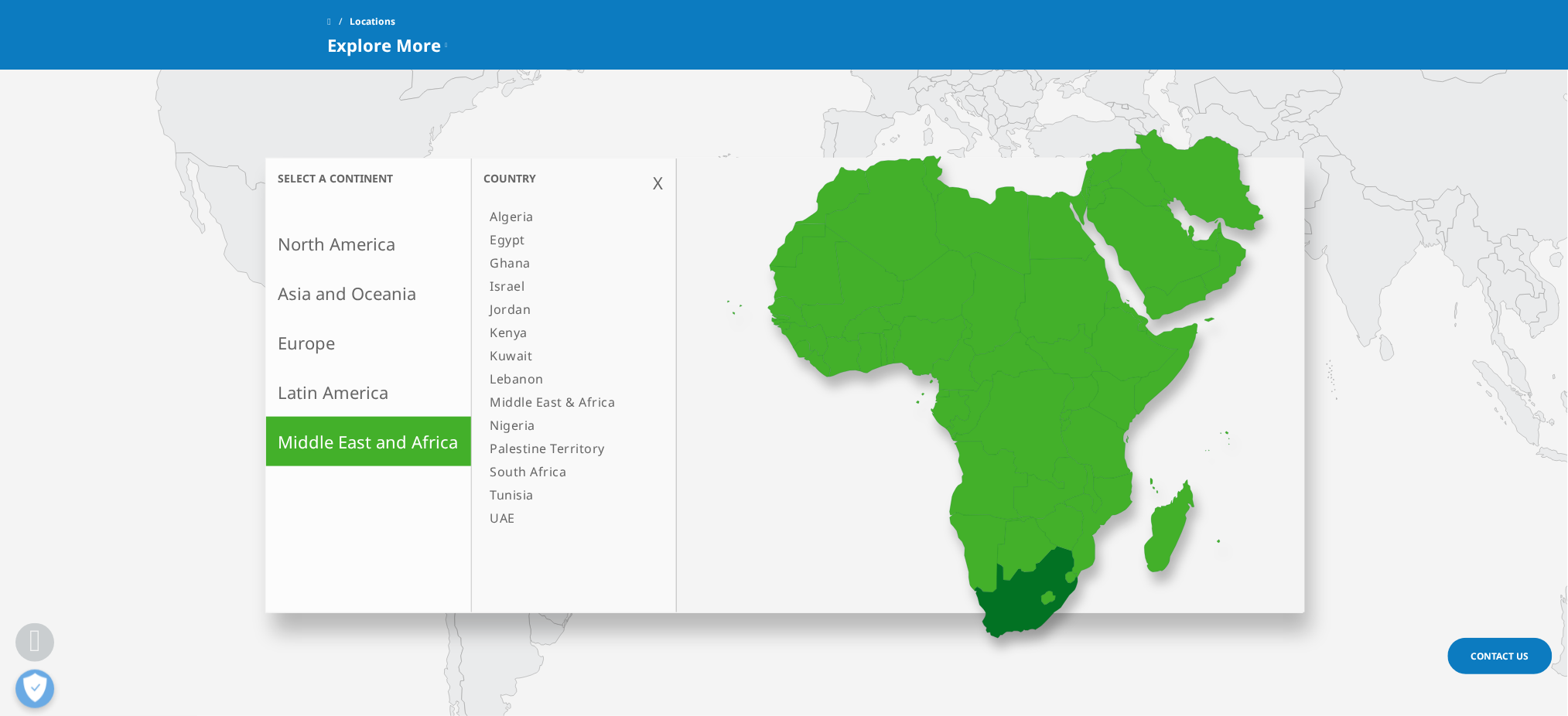 scroll, scrollTop: 309, scrollLeft: 0, axis: vertical 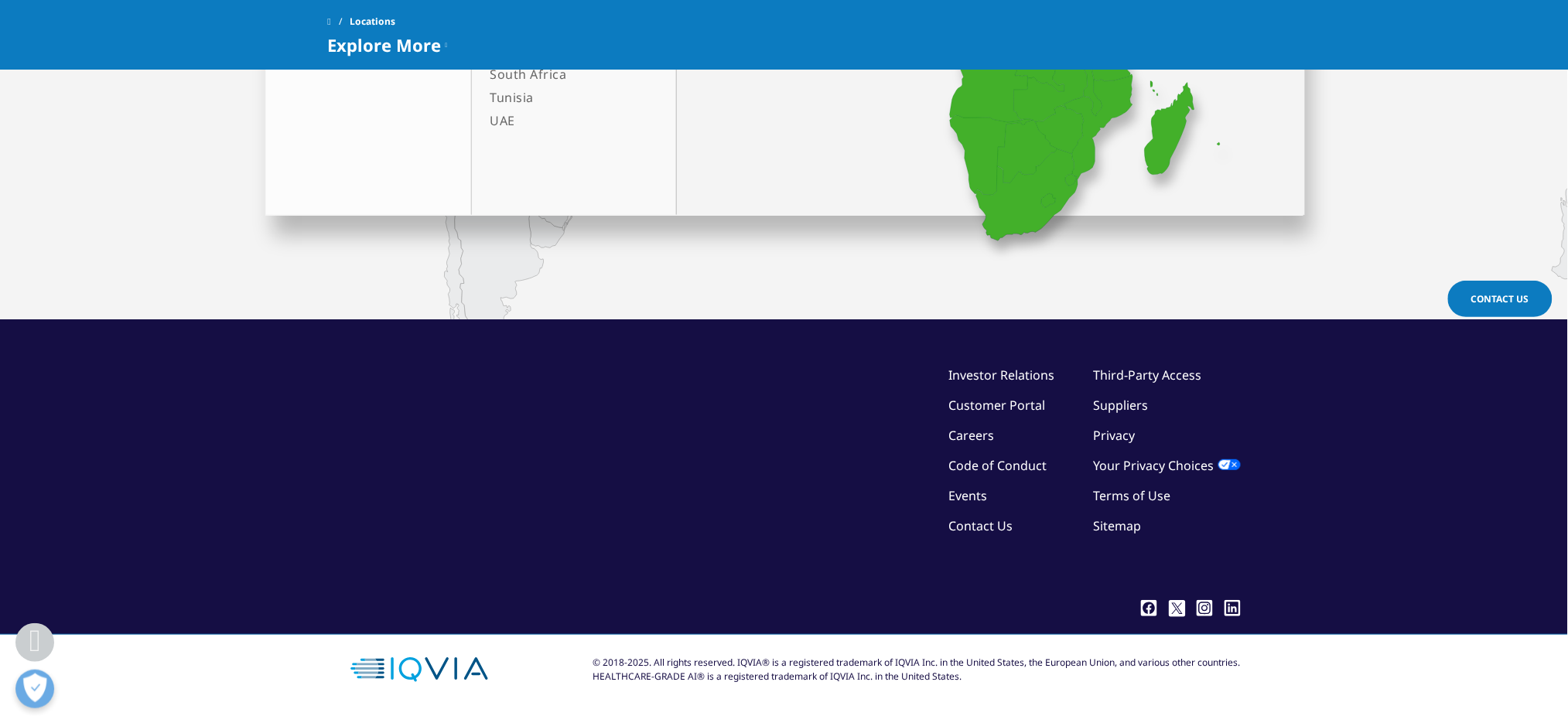 click on "Customer Portal" at bounding box center (997, 405) 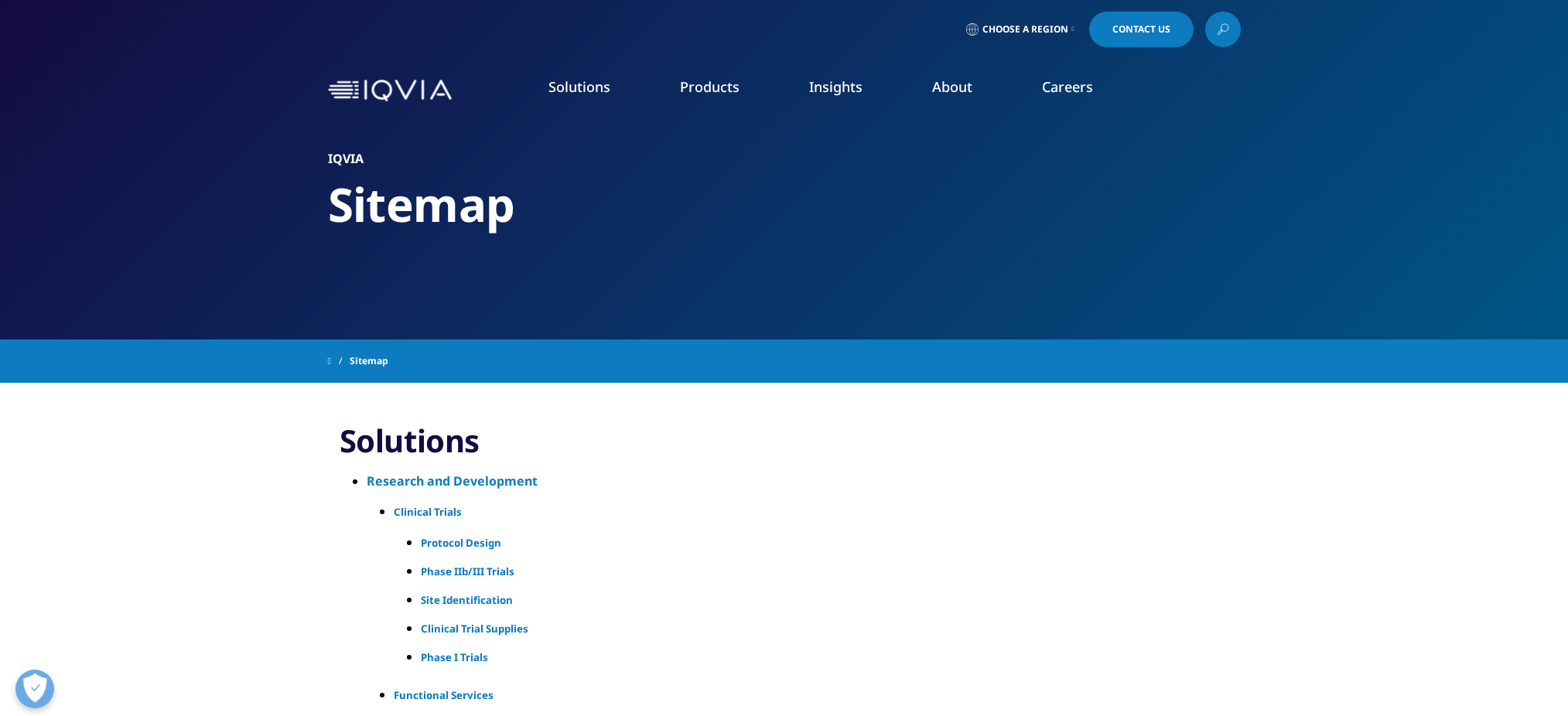 scroll, scrollTop: 0, scrollLeft: 0, axis: both 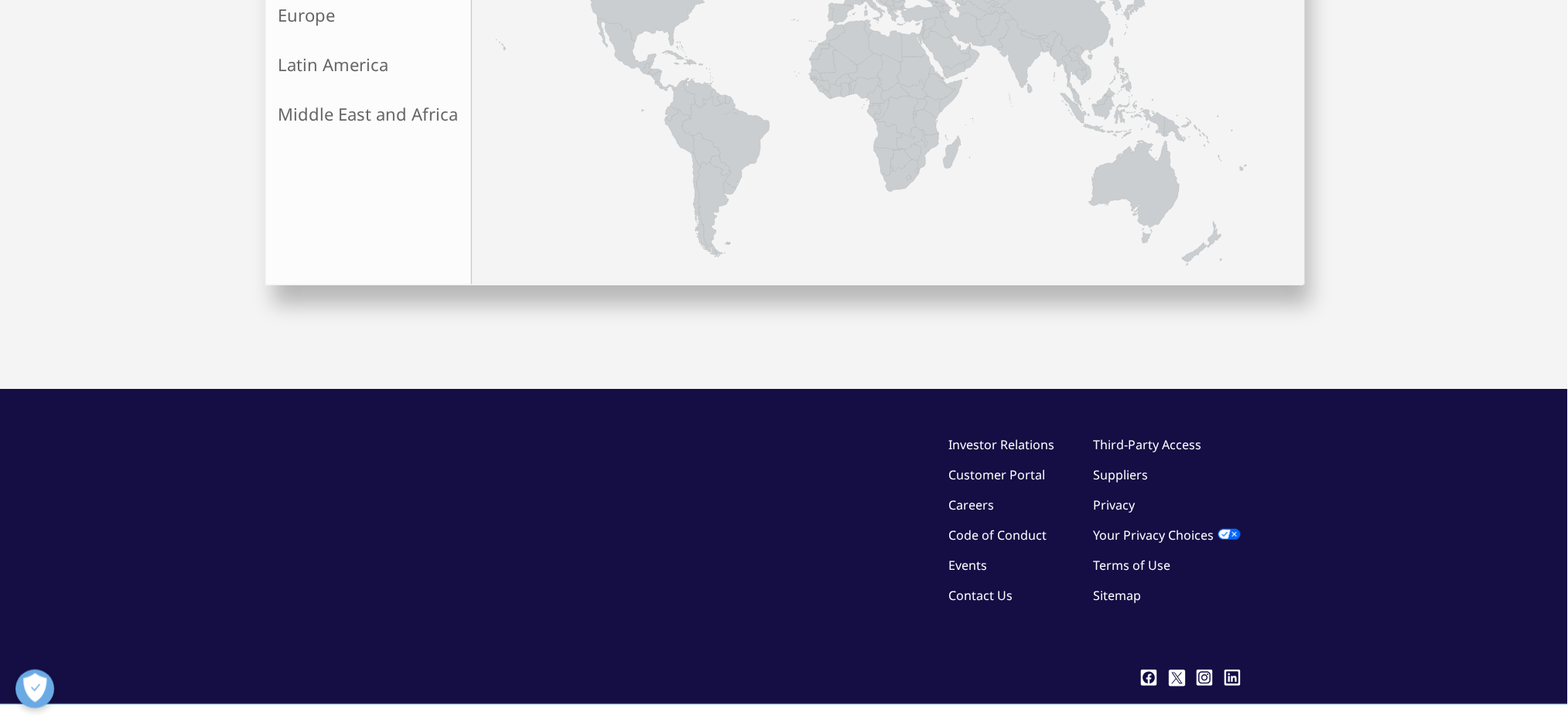 click on "Suppliers" at bounding box center [1121, 475] 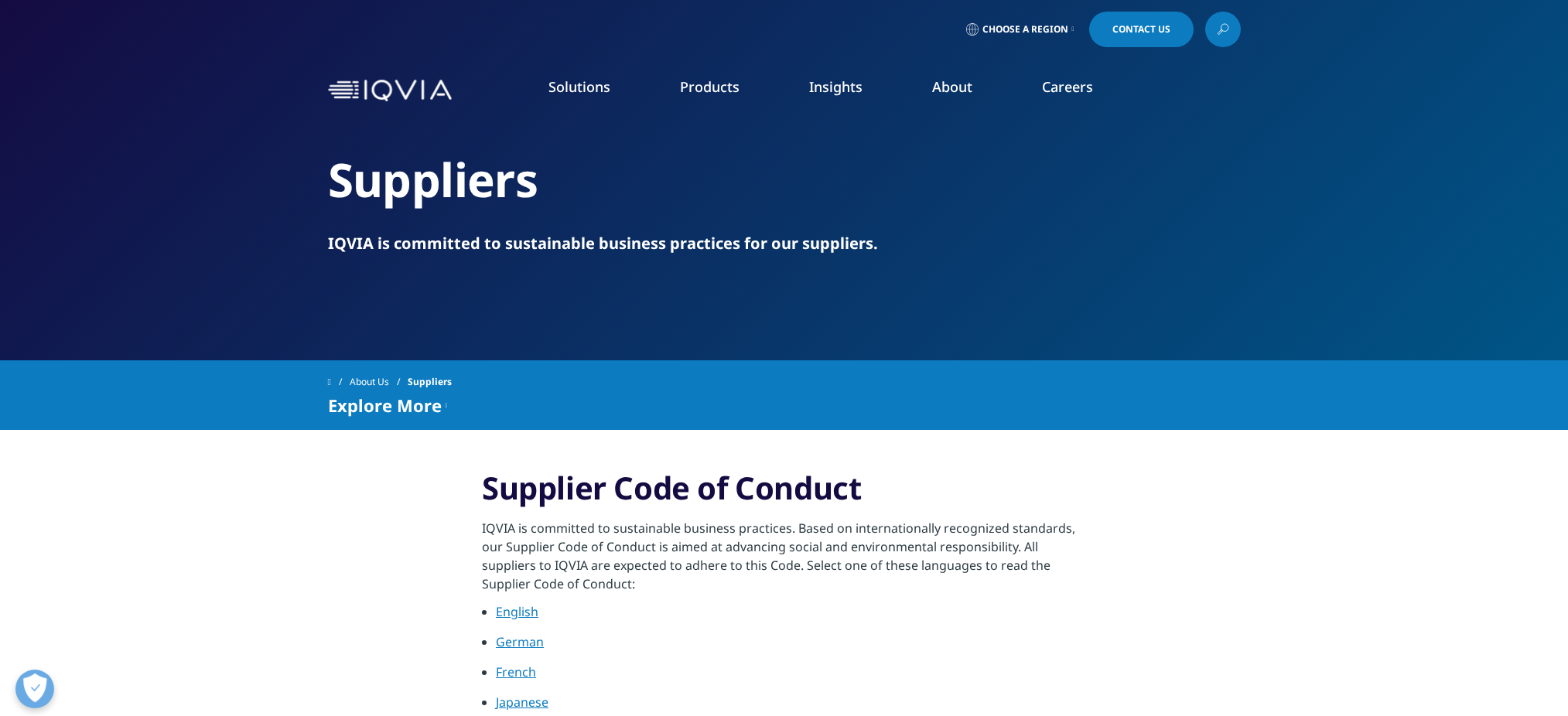 scroll, scrollTop: 0, scrollLeft: 0, axis: both 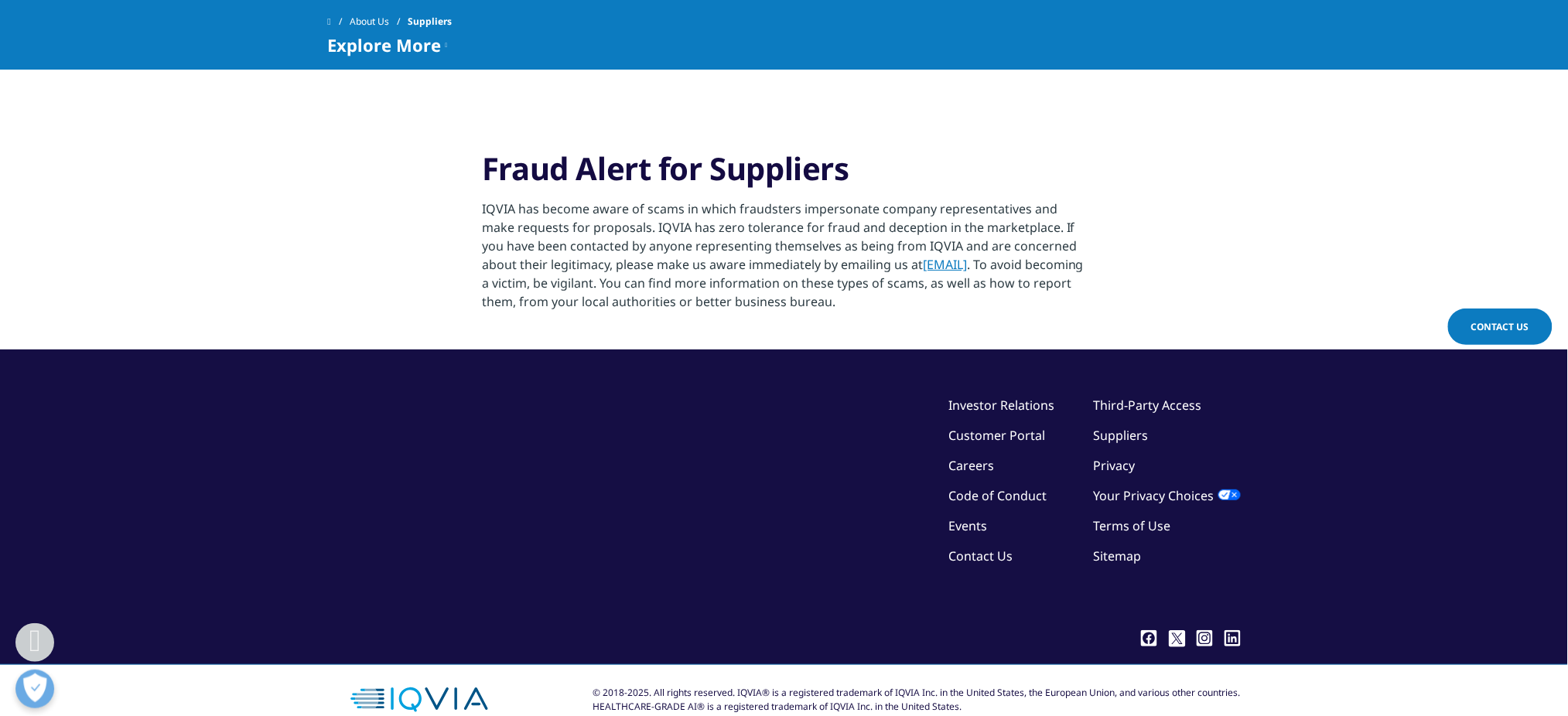 click on "Code of Conduct" at bounding box center [998, 496] 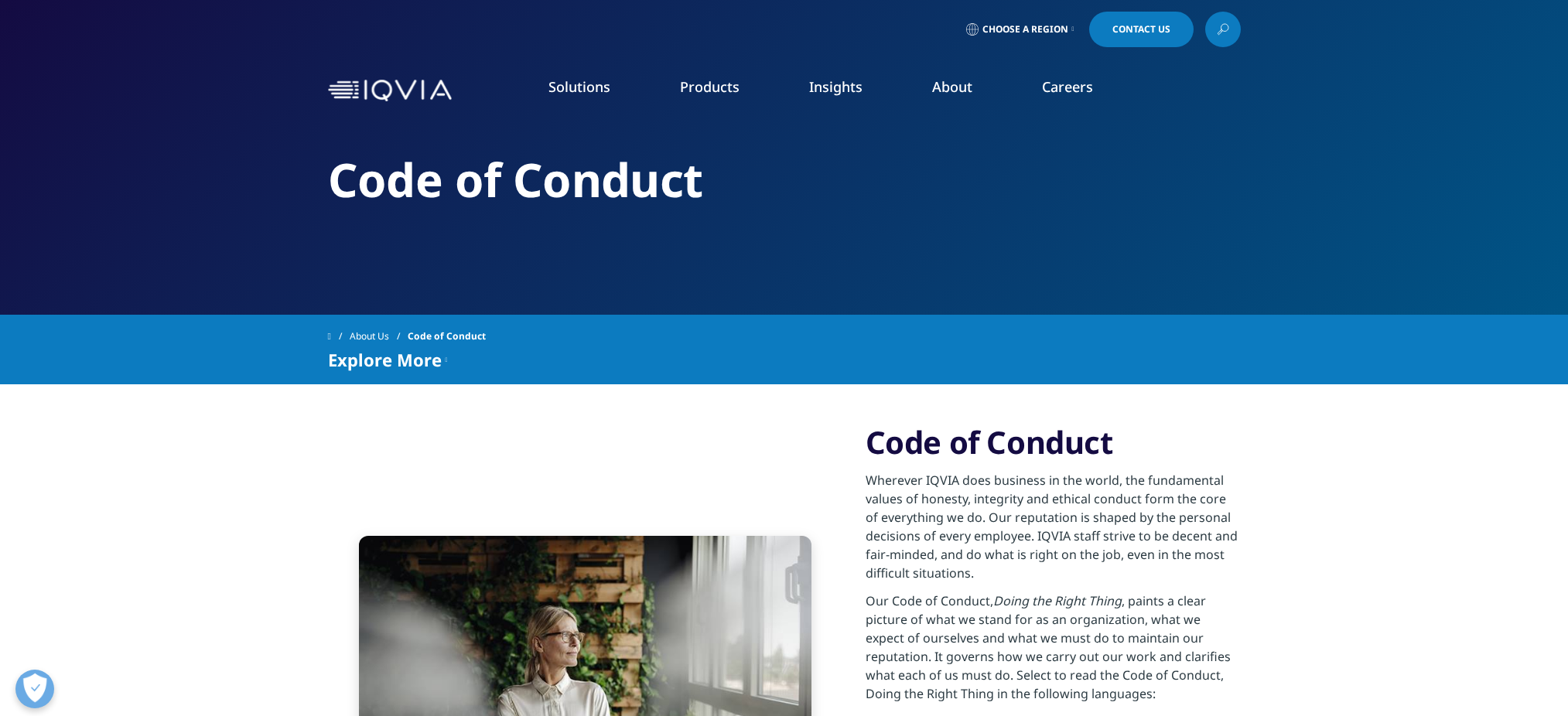 scroll, scrollTop: 309, scrollLeft: 0, axis: vertical 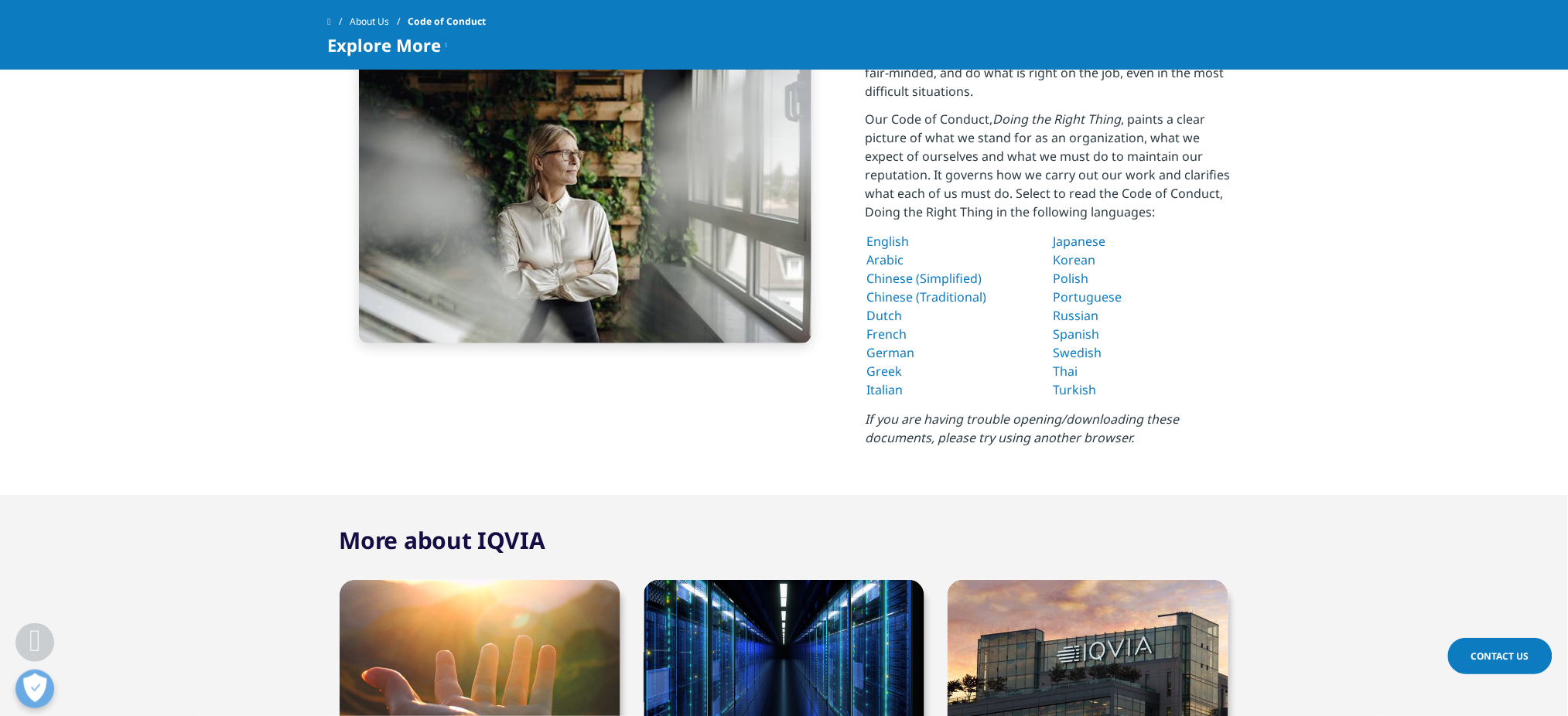 click on "English" at bounding box center (888, 241) 